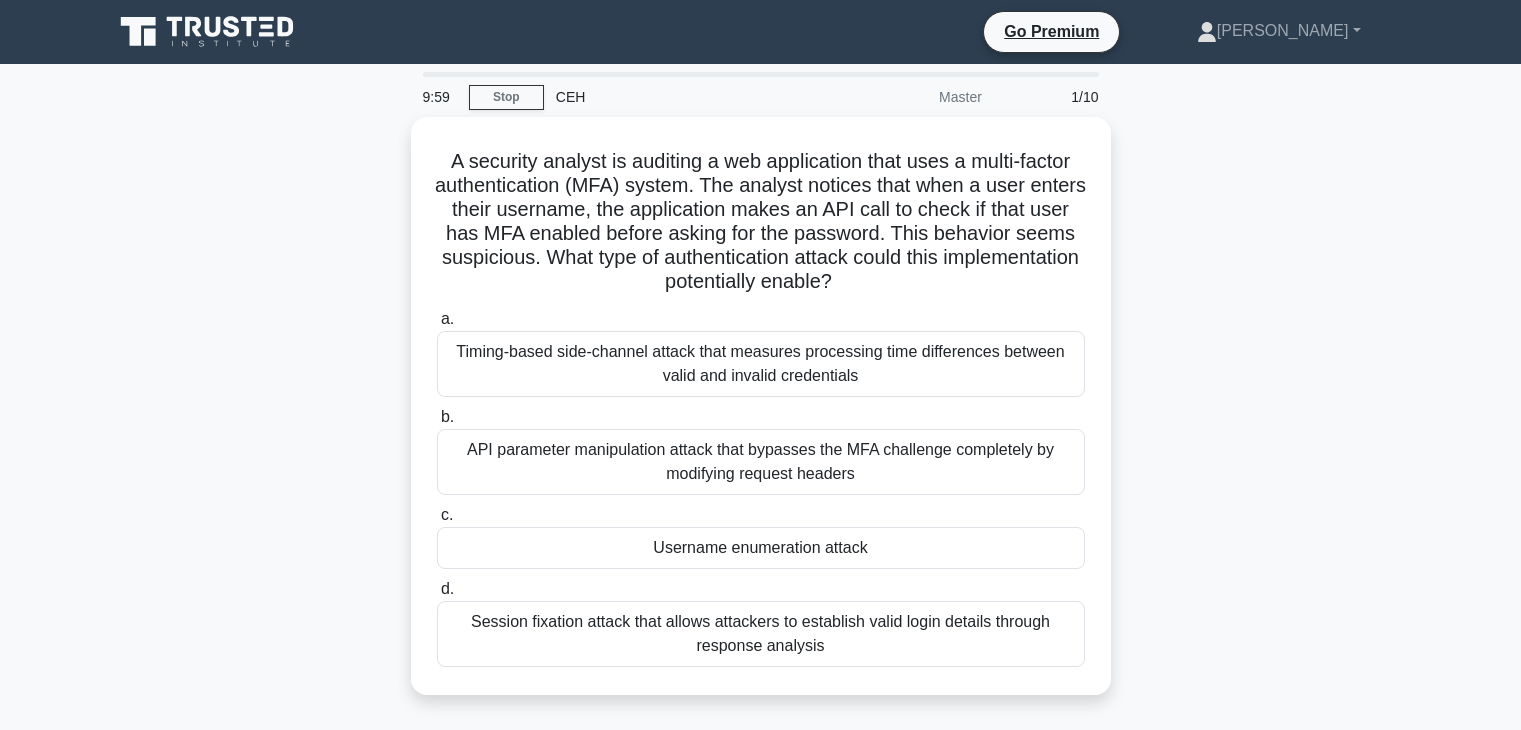 scroll, scrollTop: 0, scrollLeft: 0, axis: both 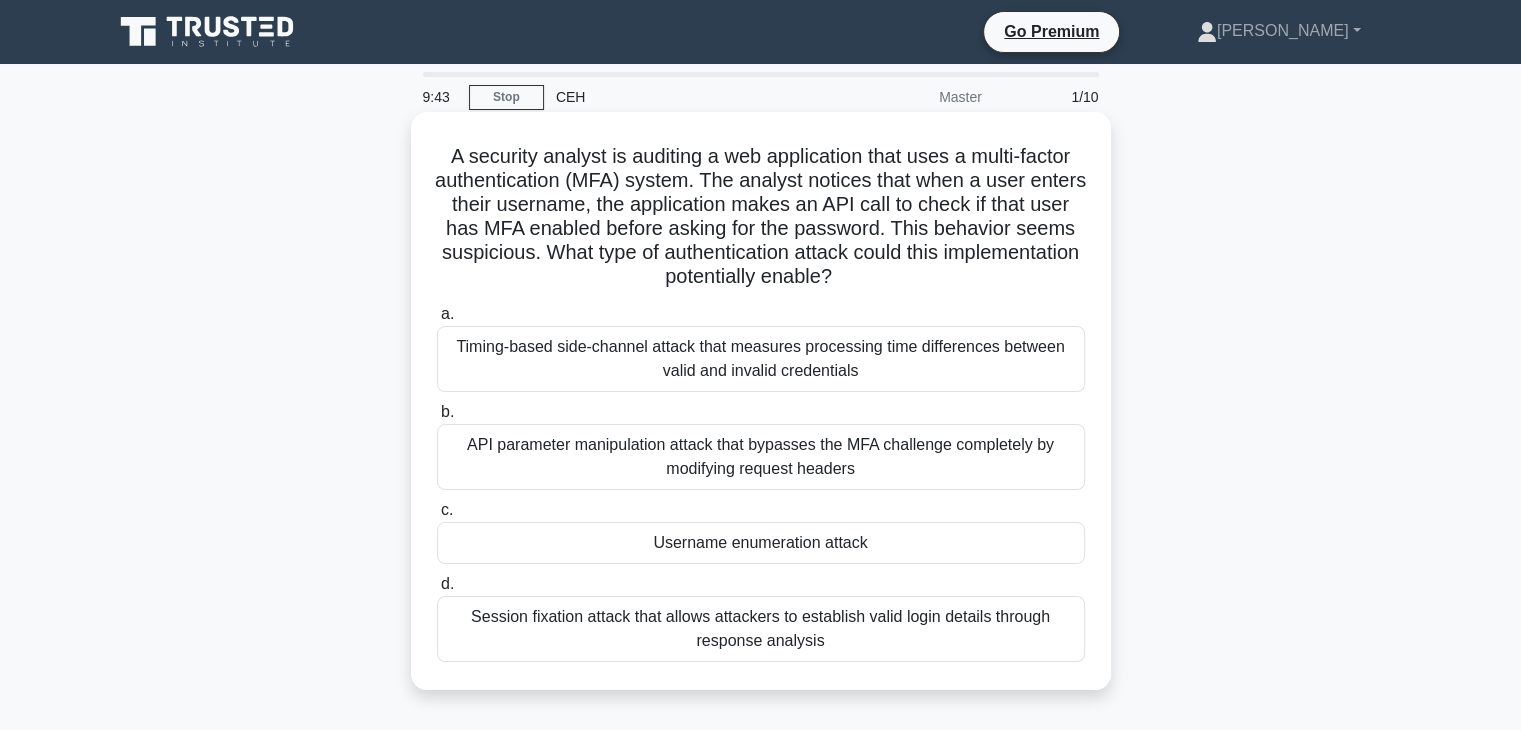 drag, startPoint x: 432, startPoint y: 145, endPoint x: 1000, endPoint y: 633, distance: 748.8444 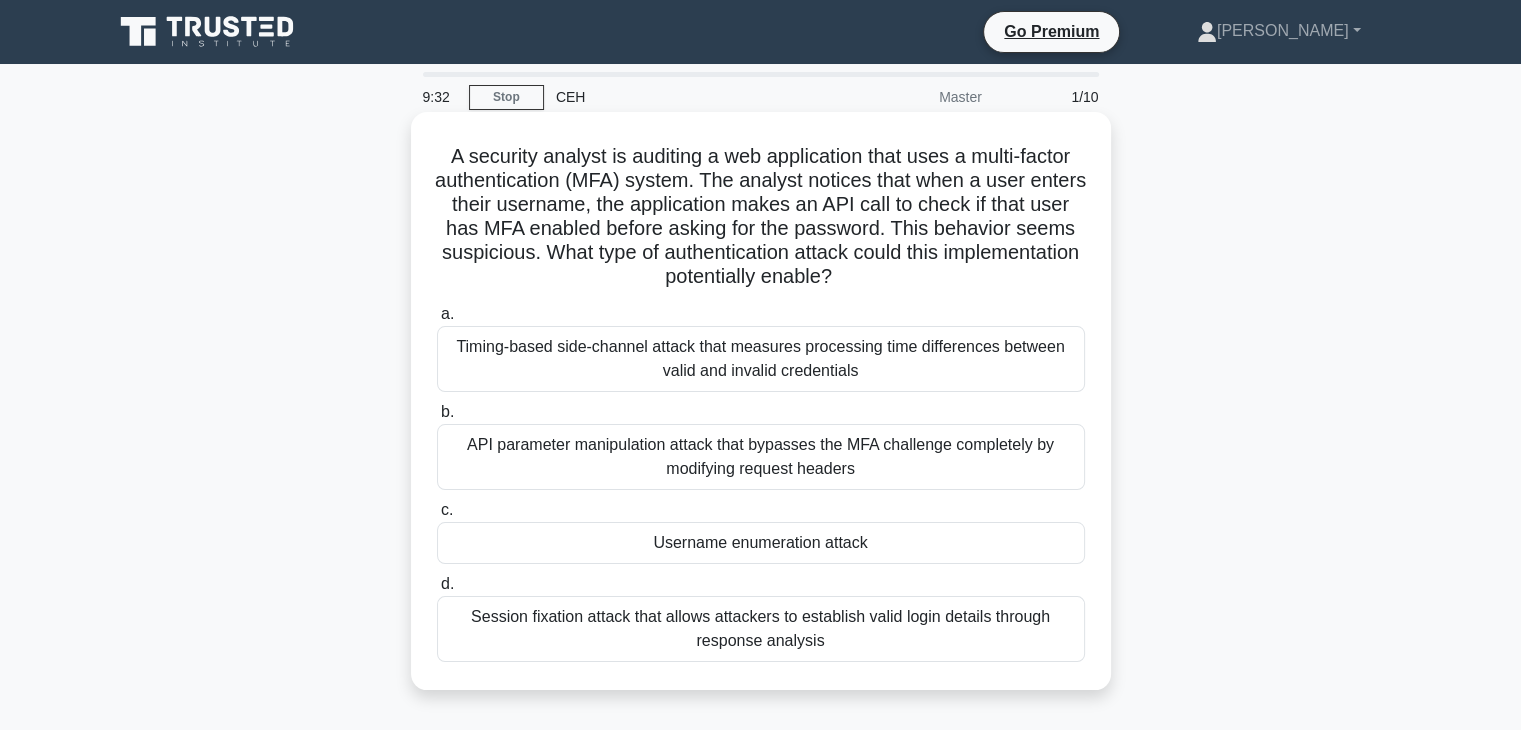 click on "Username enumeration attack" at bounding box center [761, 543] 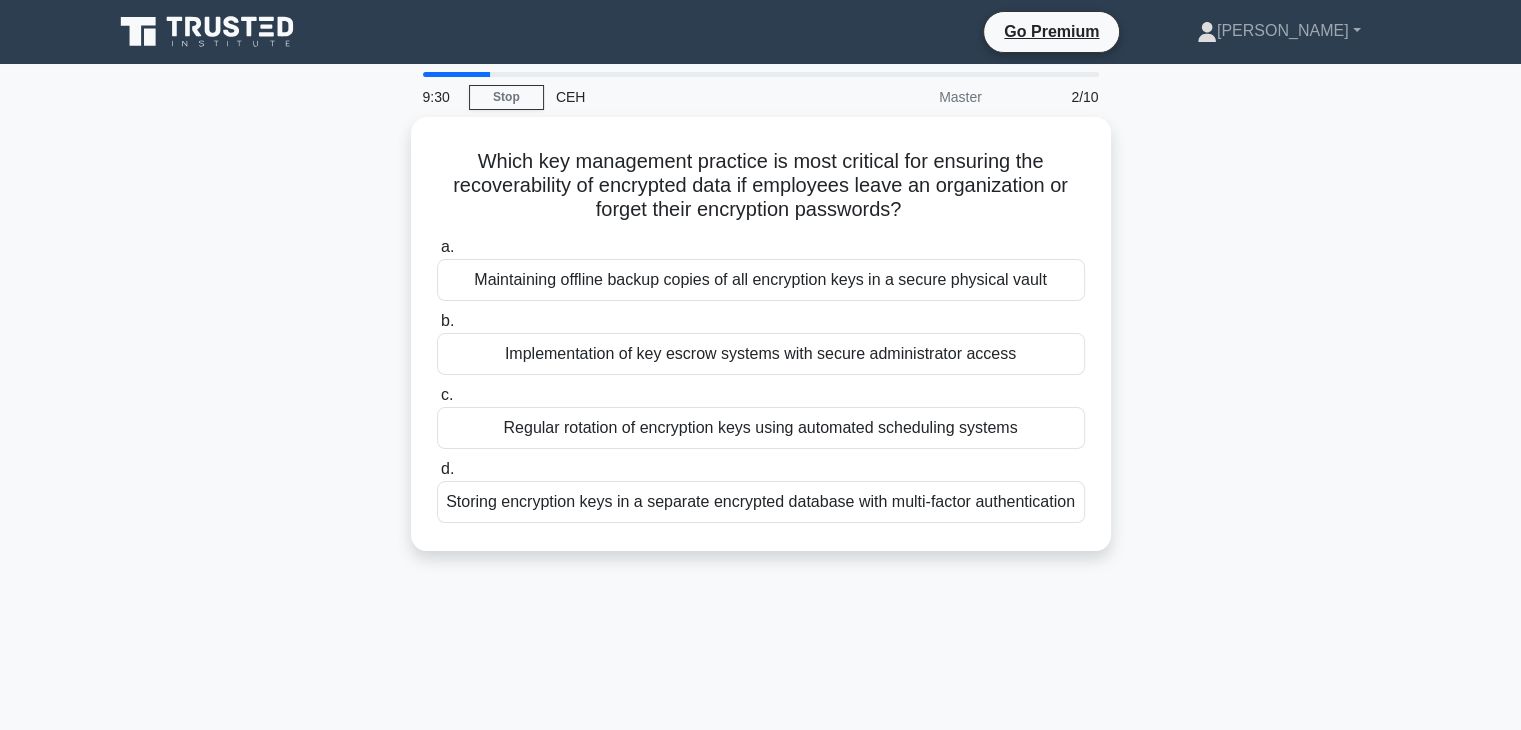 drag, startPoint x: 447, startPoint y: 157, endPoint x: 1051, endPoint y: 585, distance: 740.2702 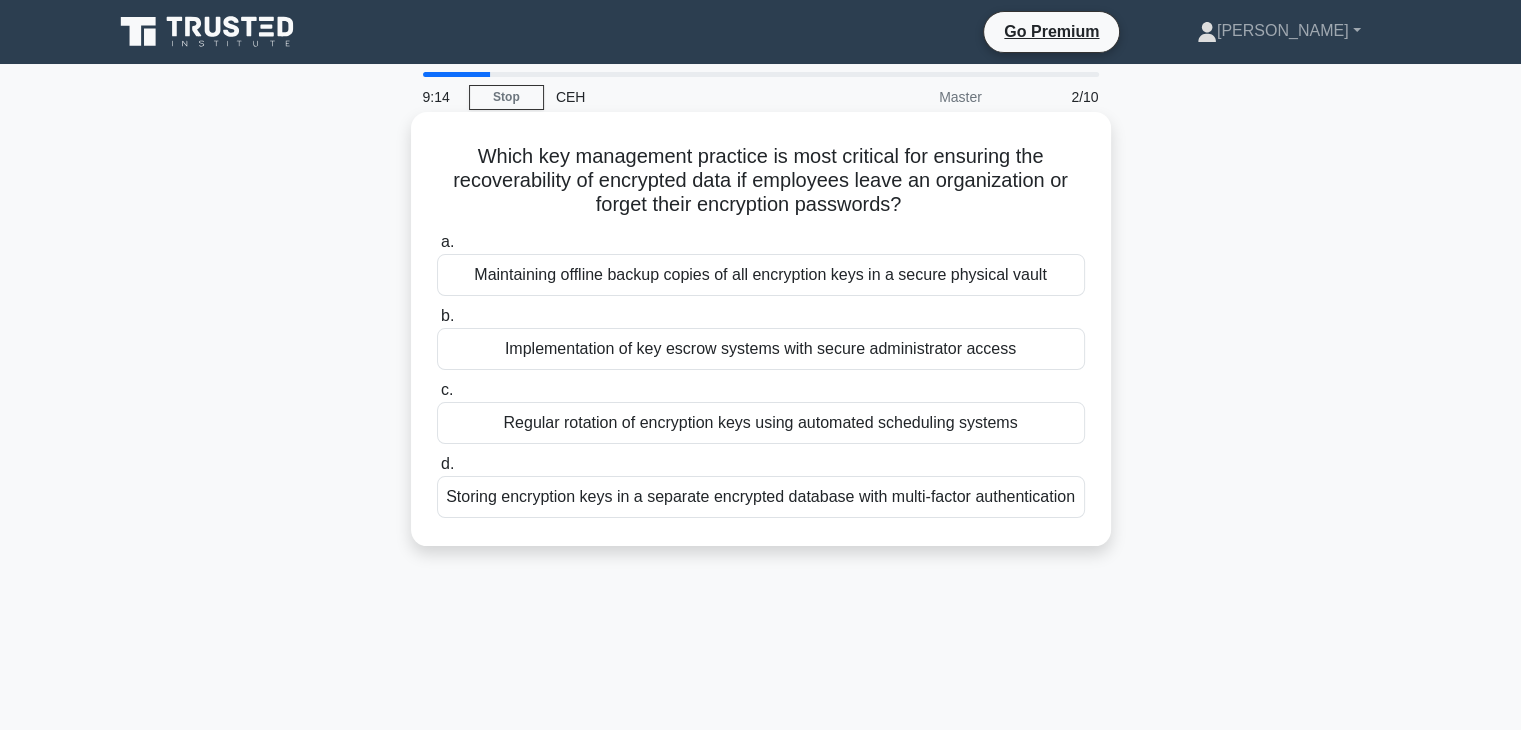 click on "Implementation of key escrow systems with secure administrator access" at bounding box center (761, 349) 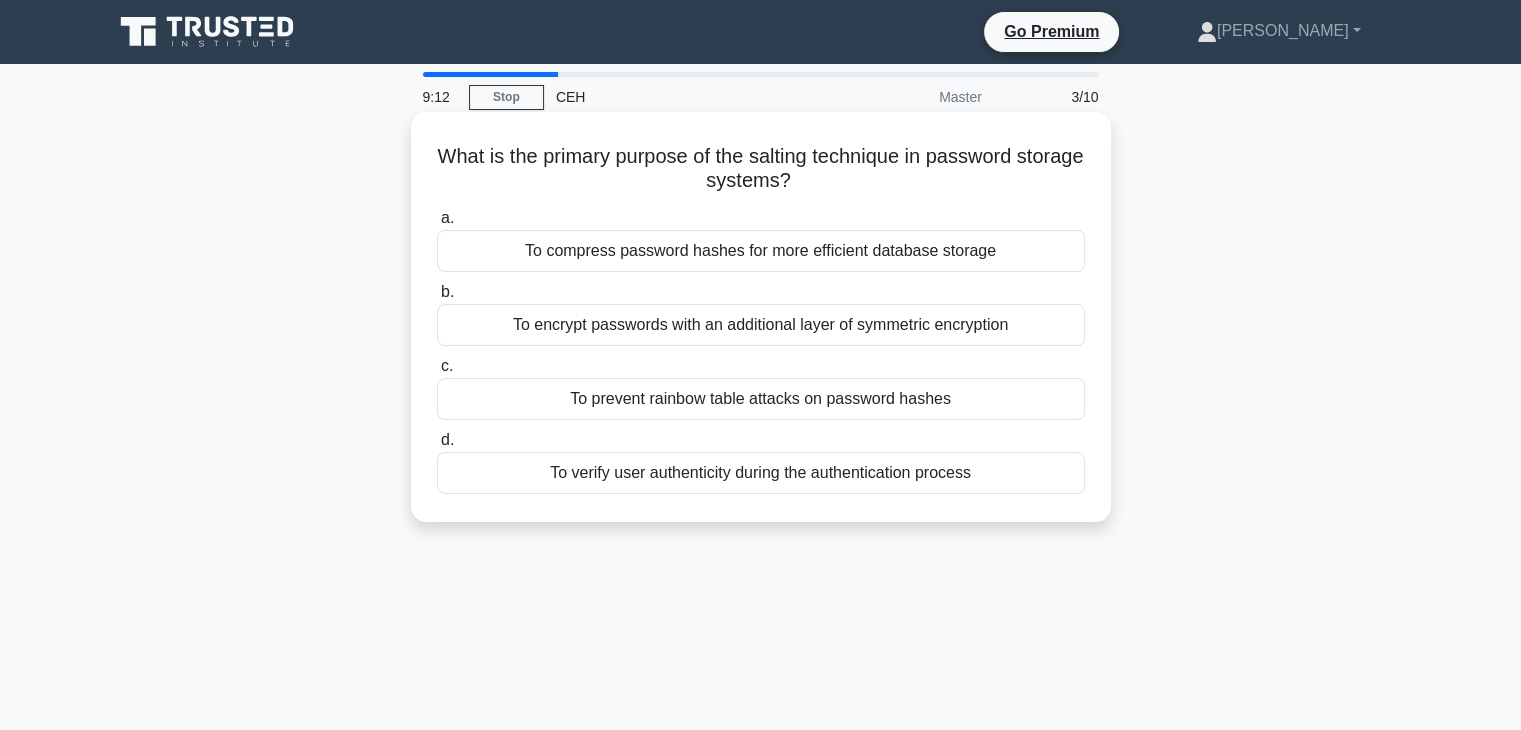 drag, startPoint x: 448, startPoint y: 154, endPoint x: 1008, endPoint y: 496, distance: 656.17377 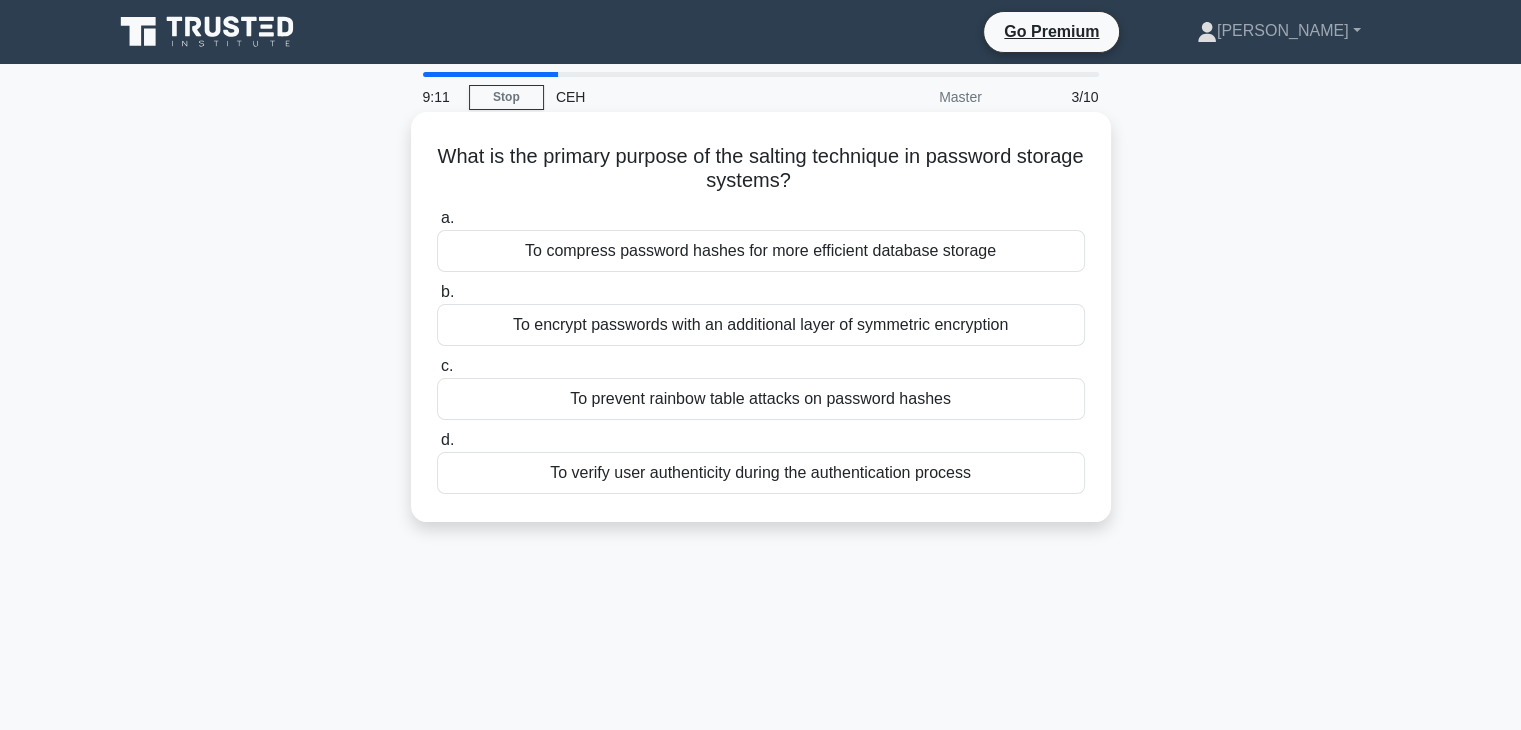 copy on "What is the primary purpose of the salting technique in password storage systems?
.spinner_0XTQ{transform-origin:center;animation:spinner_y6GP .75s linear infinite}@keyframes spinner_y6GP{100%{transform:rotate(360deg)}}
a.
To compress password hashes for more efficient database storage
b.
To encrypt passwords with an additional layer of symmetric encryption
c.
To prevent rainbow table attacks on password hashes
d.
To verify user authenticity during the authentication process" 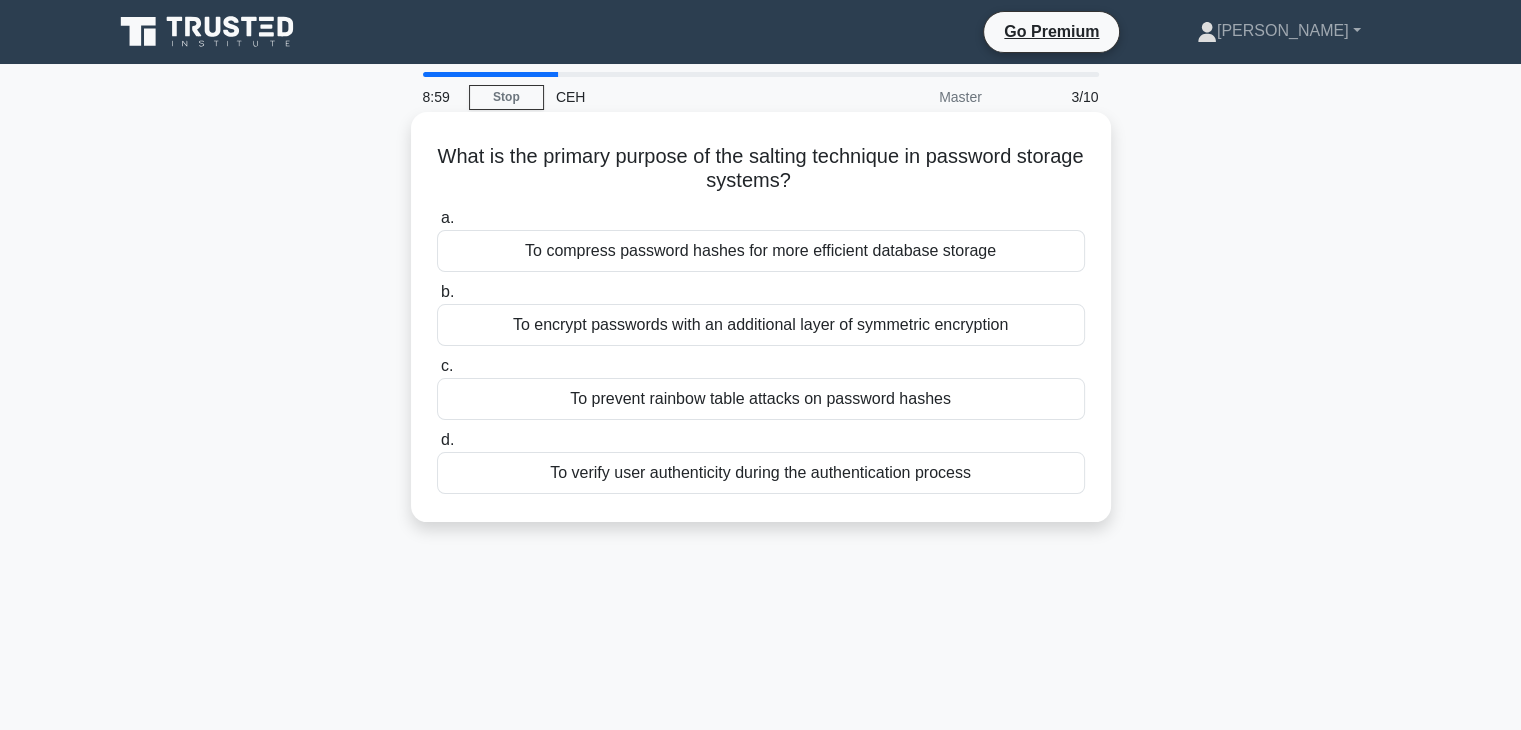 click on "To prevent rainbow table attacks on password hashes" at bounding box center (761, 399) 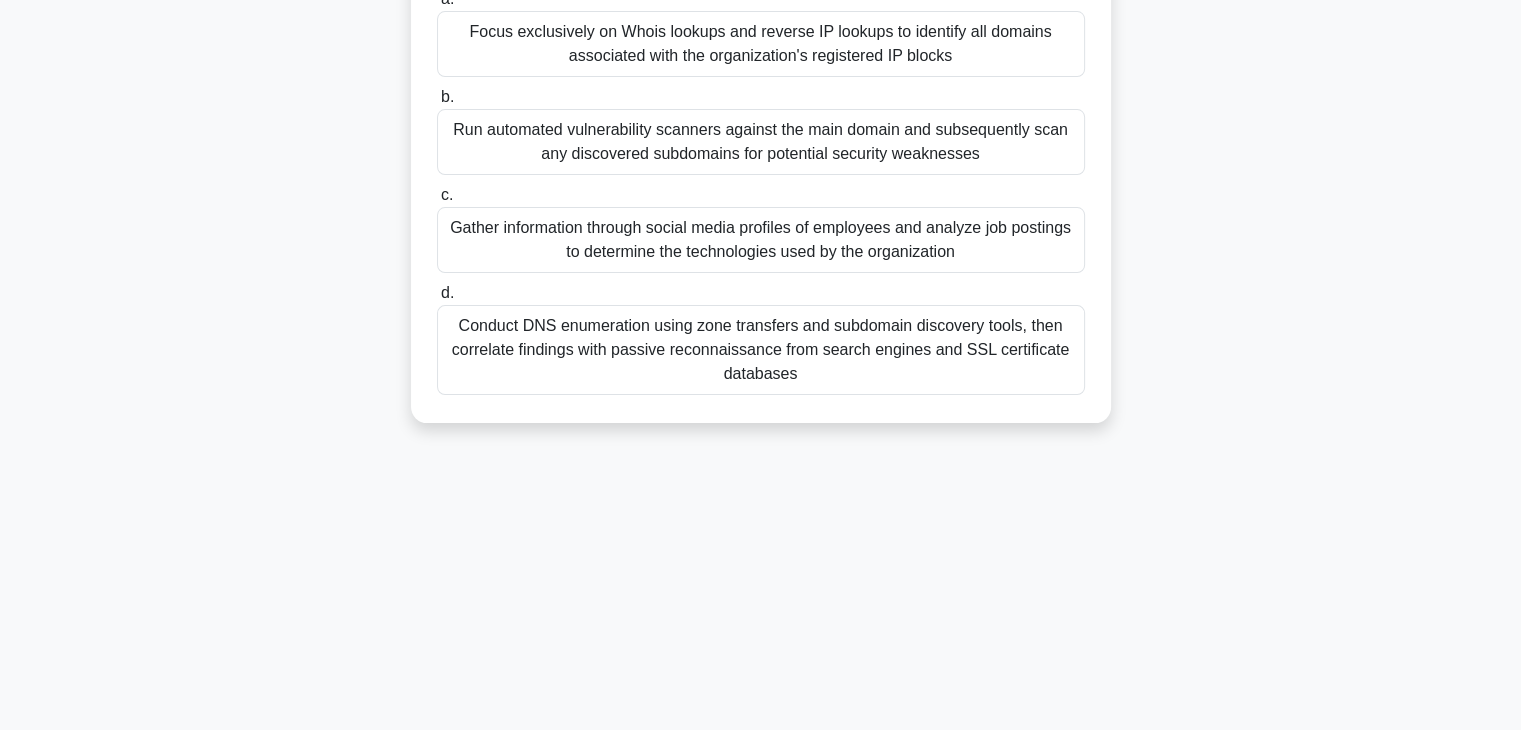 scroll, scrollTop: 351, scrollLeft: 0, axis: vertical 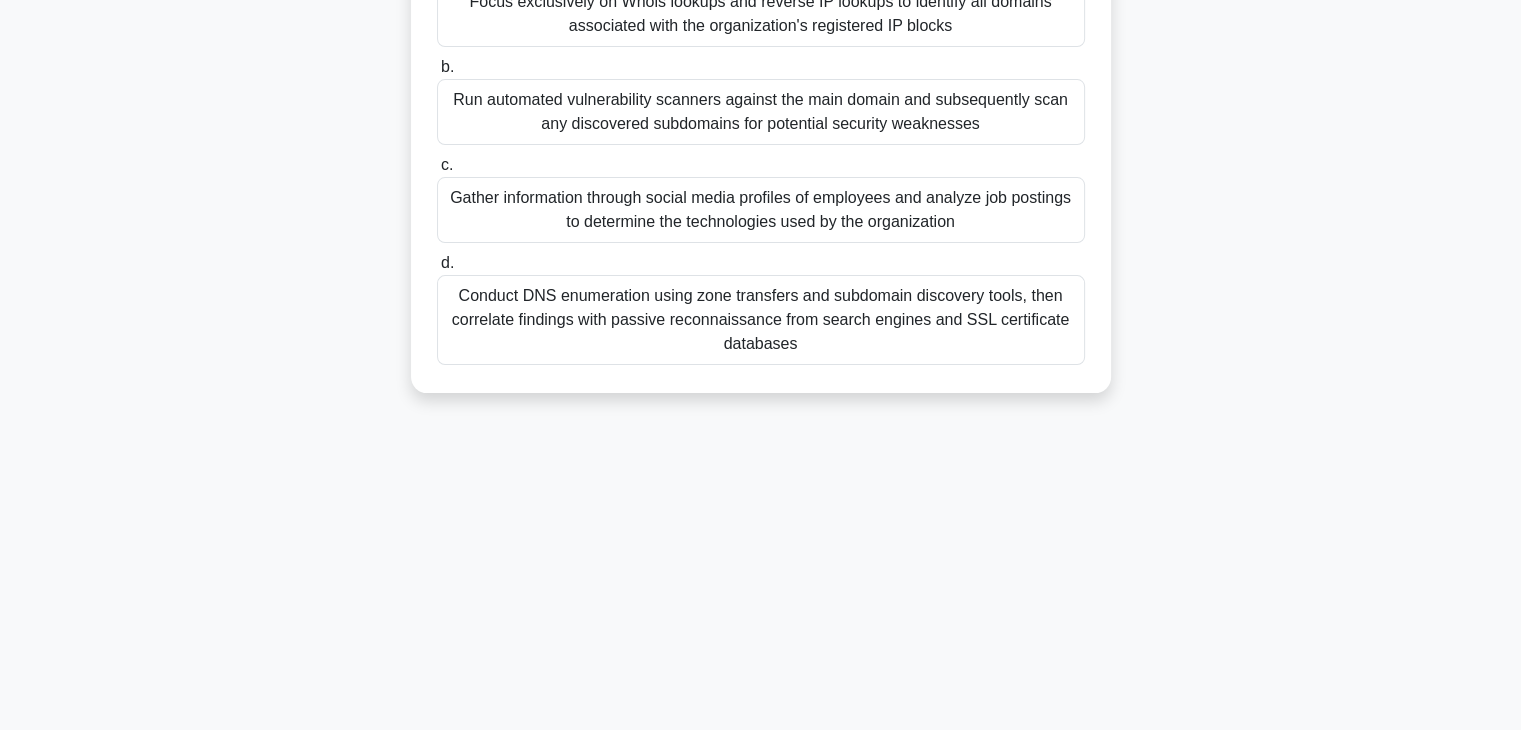 drag, startPoint x: 420, startPoint y: 142, endPoint x: 1006, endPoint y: 776, distance: 863.3377 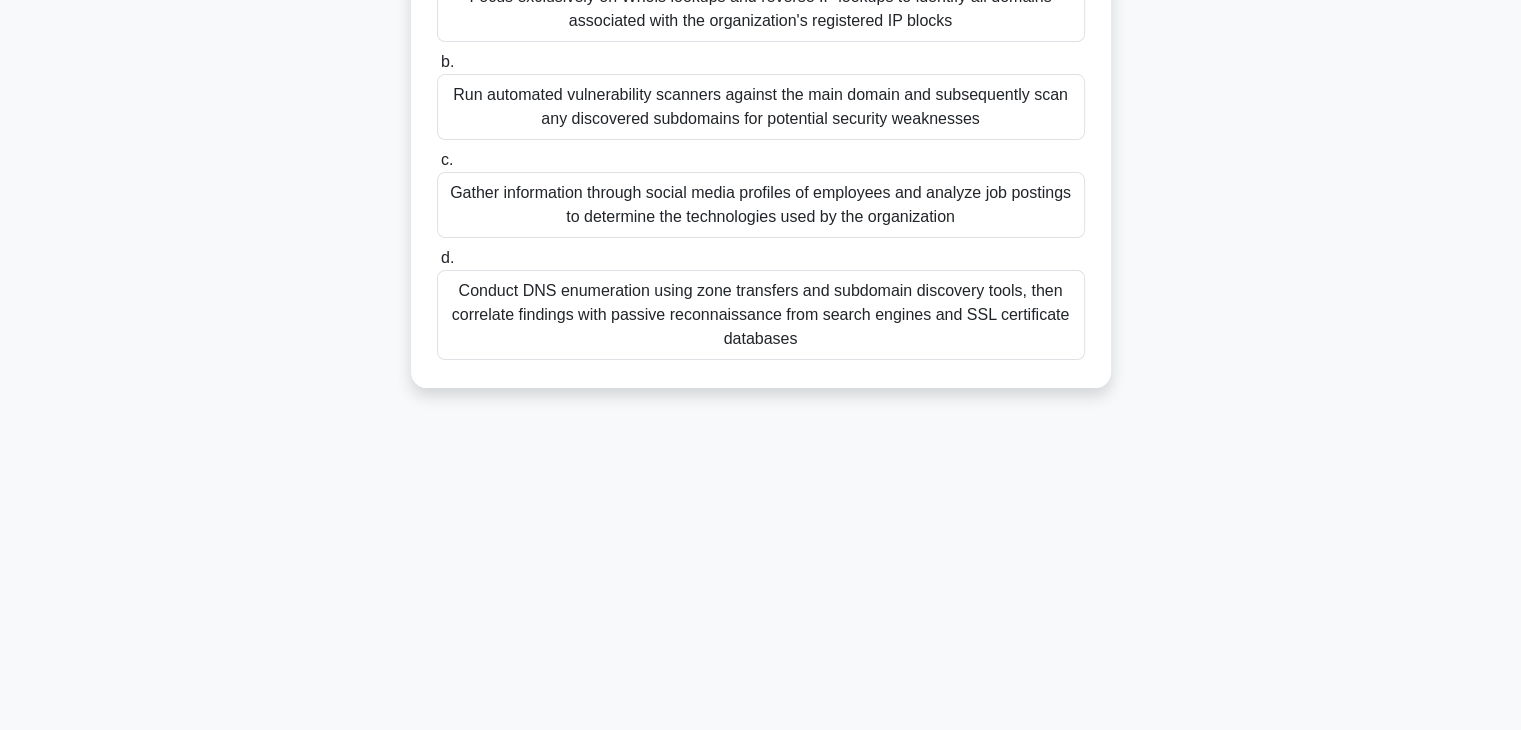 click on "Conduct DNS enumeration using zone transfers and subdomain discovery tools, then correlate findings with passive reconnaissance from search engines and SSL certificate databases" at bounding box center [761, 315] 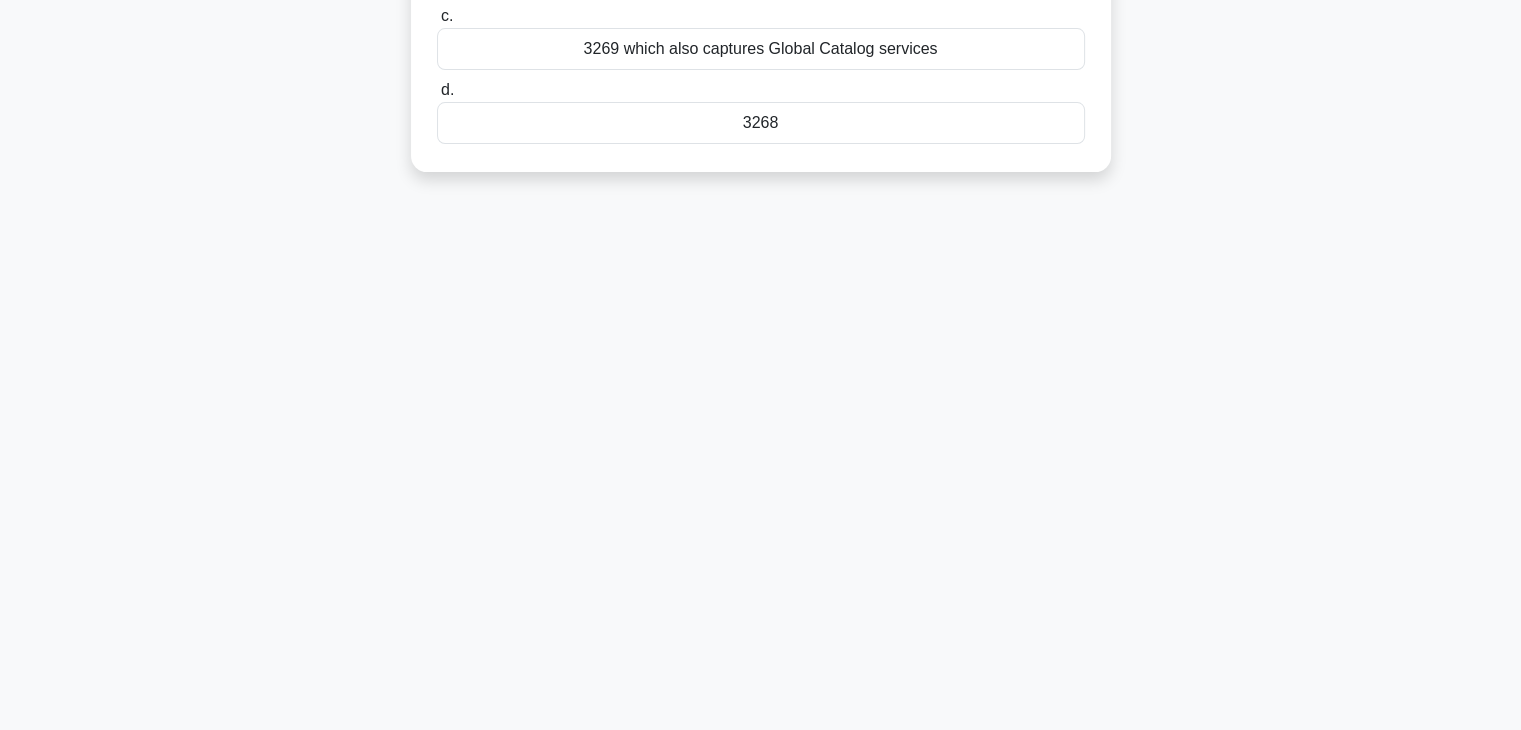 scroll, scrollTop: 0, scrollLeft: 0, axis: both 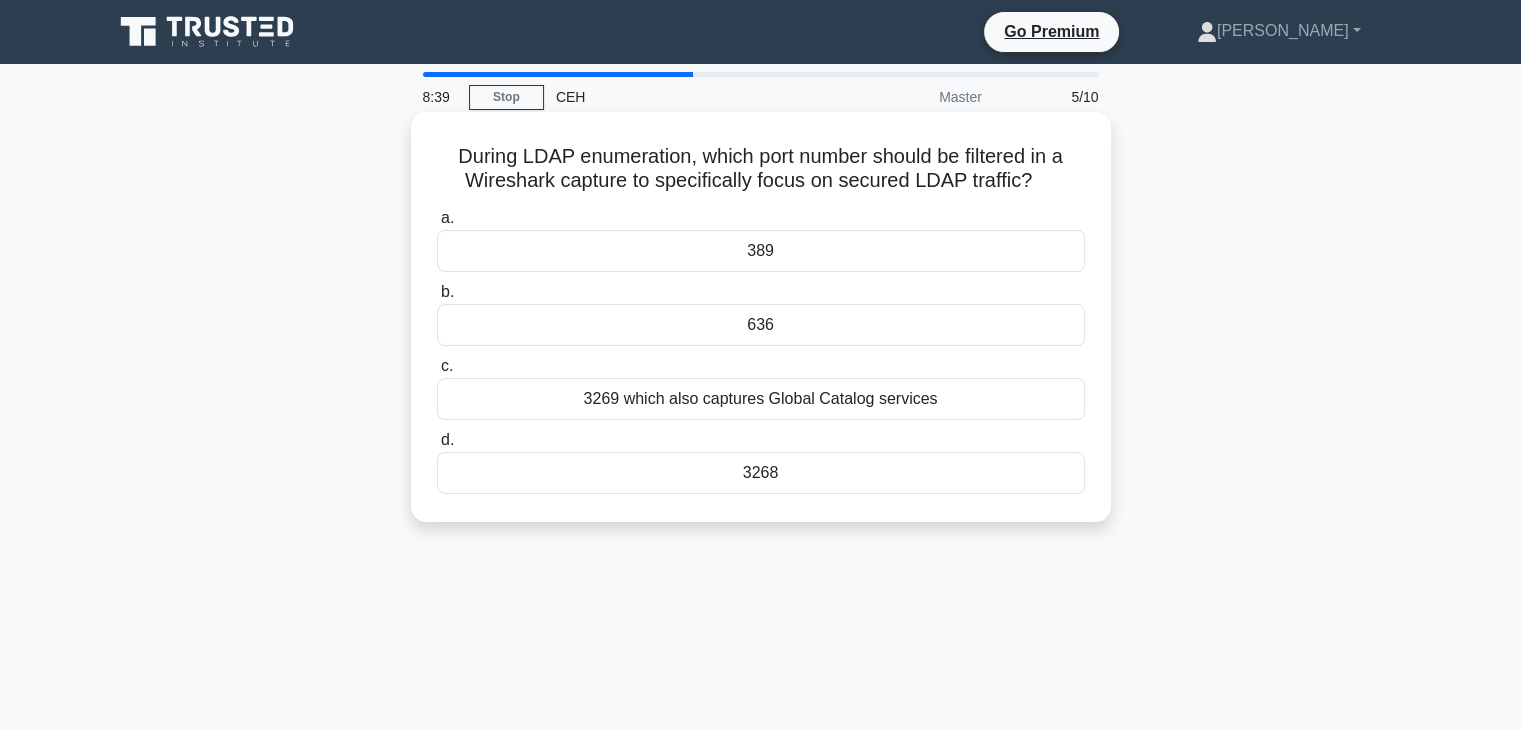 drag, startPoint x: 430, startPoint y: 149, endPoint x: 904, endPoint y: 504, distance: 592.20013 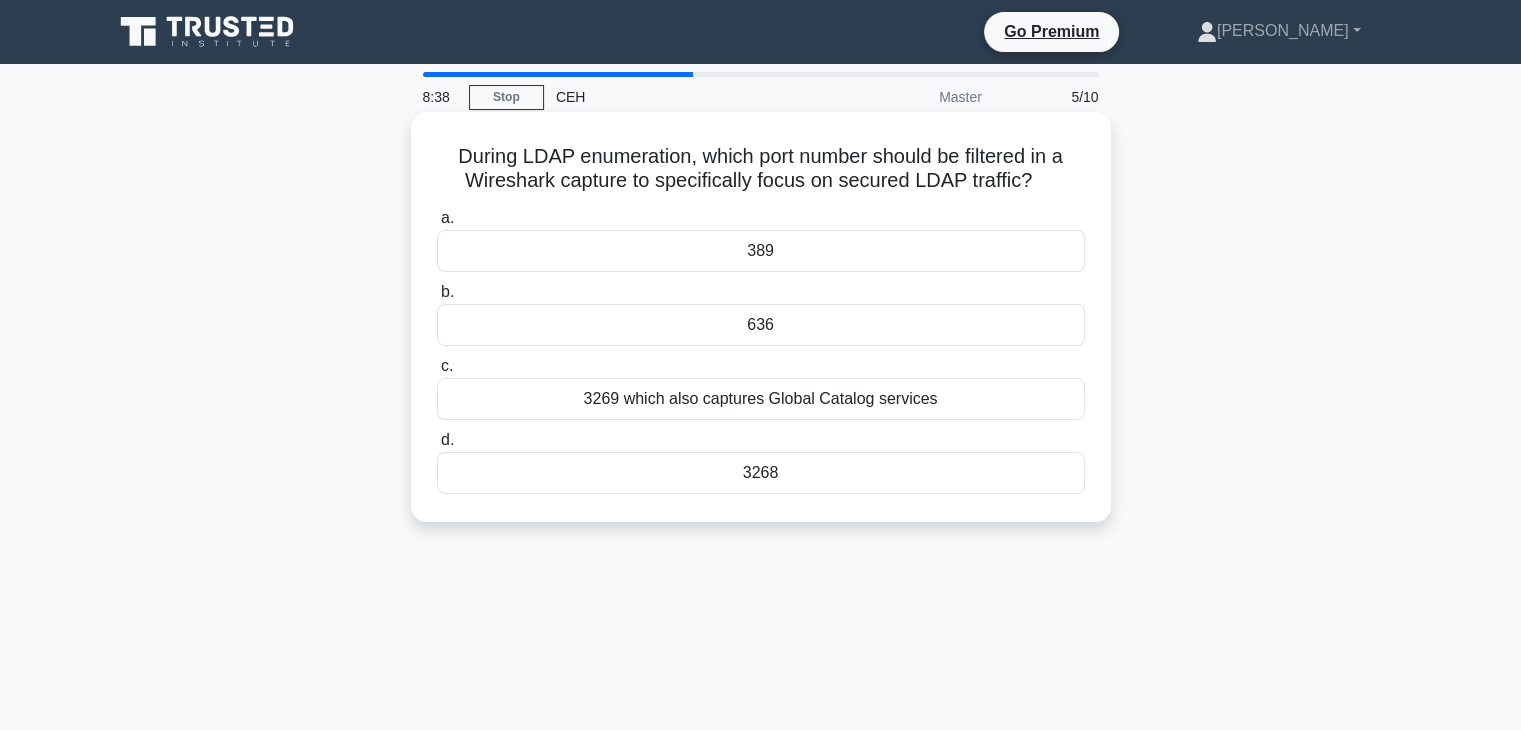 copy on "During LDAP enumeration, which port number should be filtered in a Wireshark capture to specifically focus on secured LDAP traffic?
.spinner_0XTQ{transform-origin:center;animation:spinner_y6GP .75s linear infinite}@keyframes spinner_y6GP{100%{transform:rotate(360deg)}}
a.
389
b.
636
c.
3269 which also captures Global Catalog services
d.
3268" 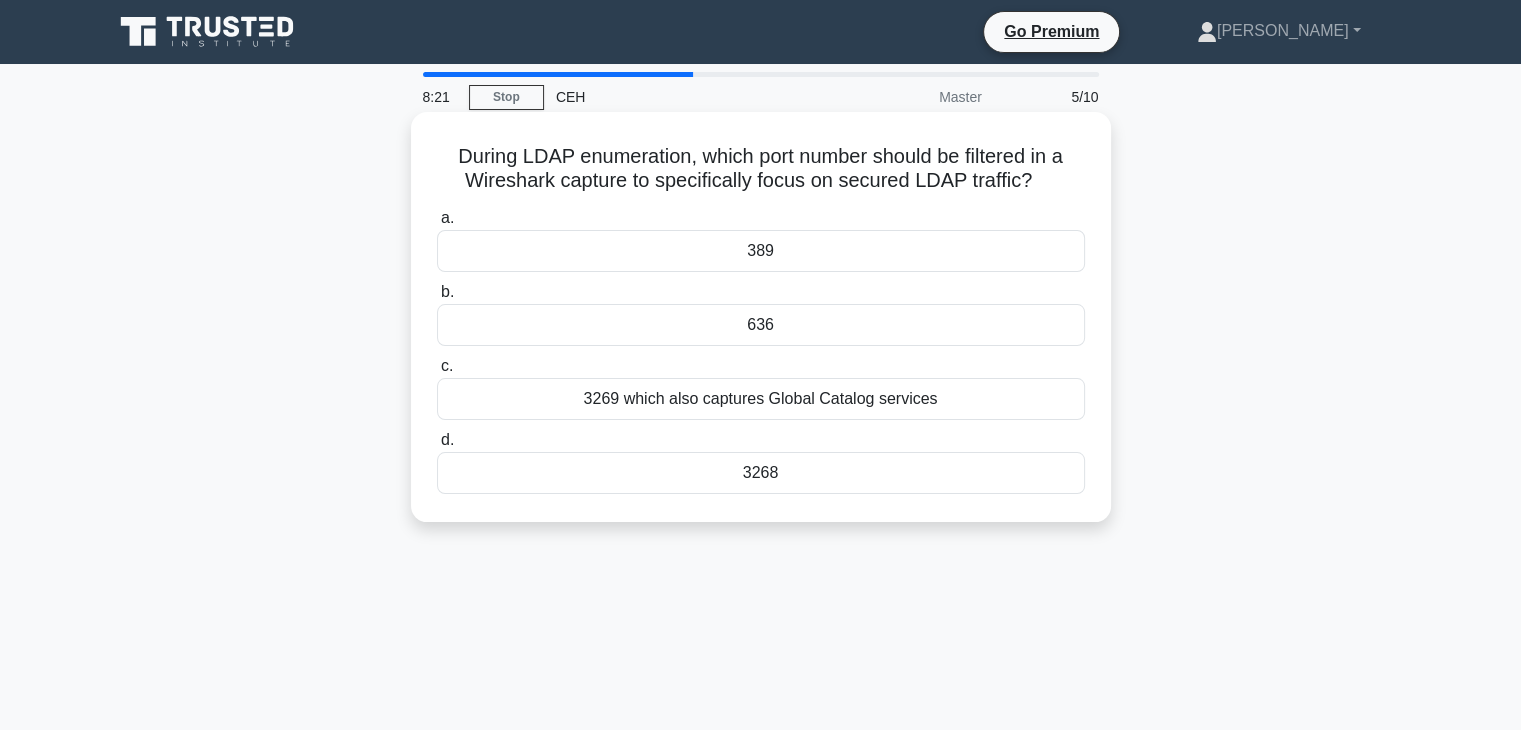 click on "636" at bounding box center (761, 325) 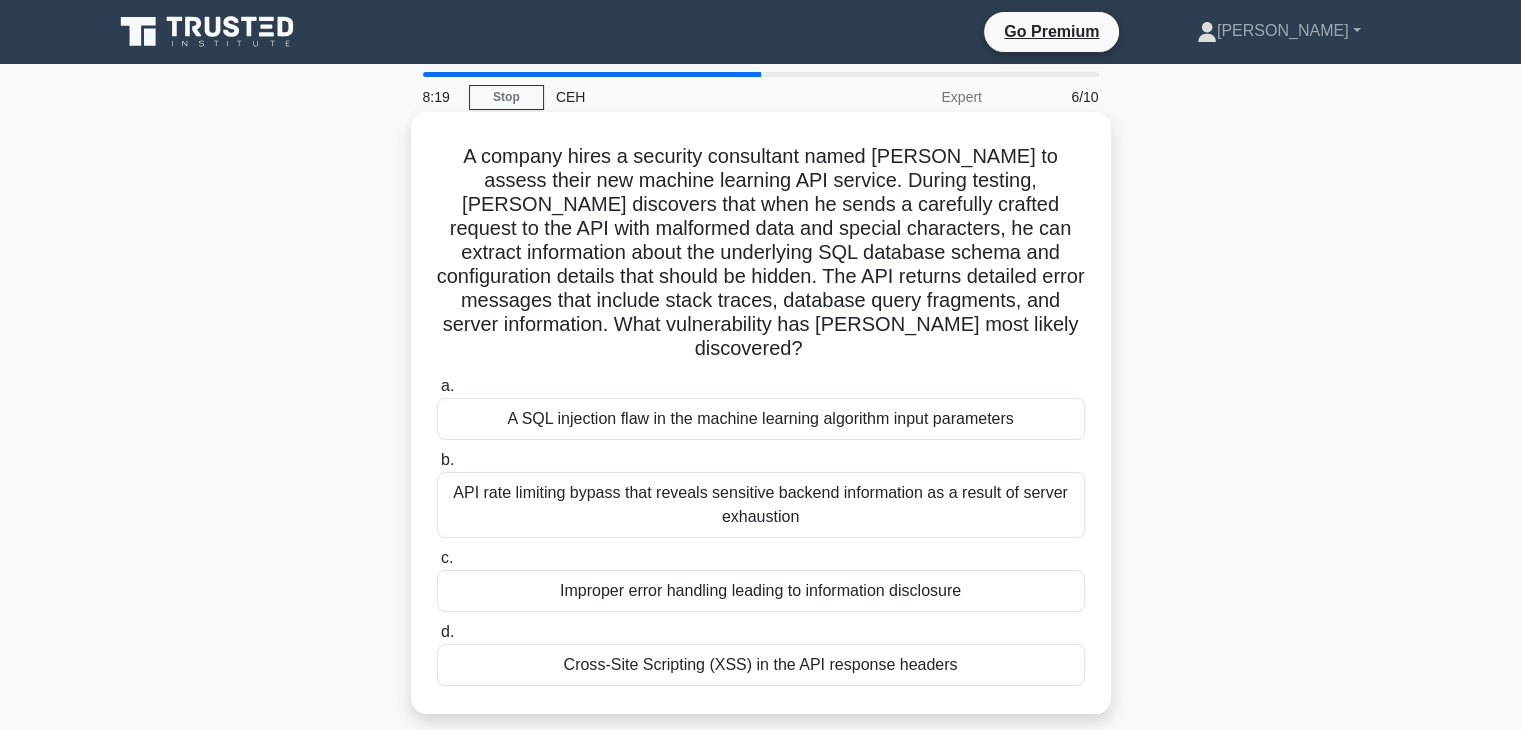 drag, startPoint x: 421, startPoint y: 142, endPoint x: 1079, endPoint y: 651, distance: 831.8924 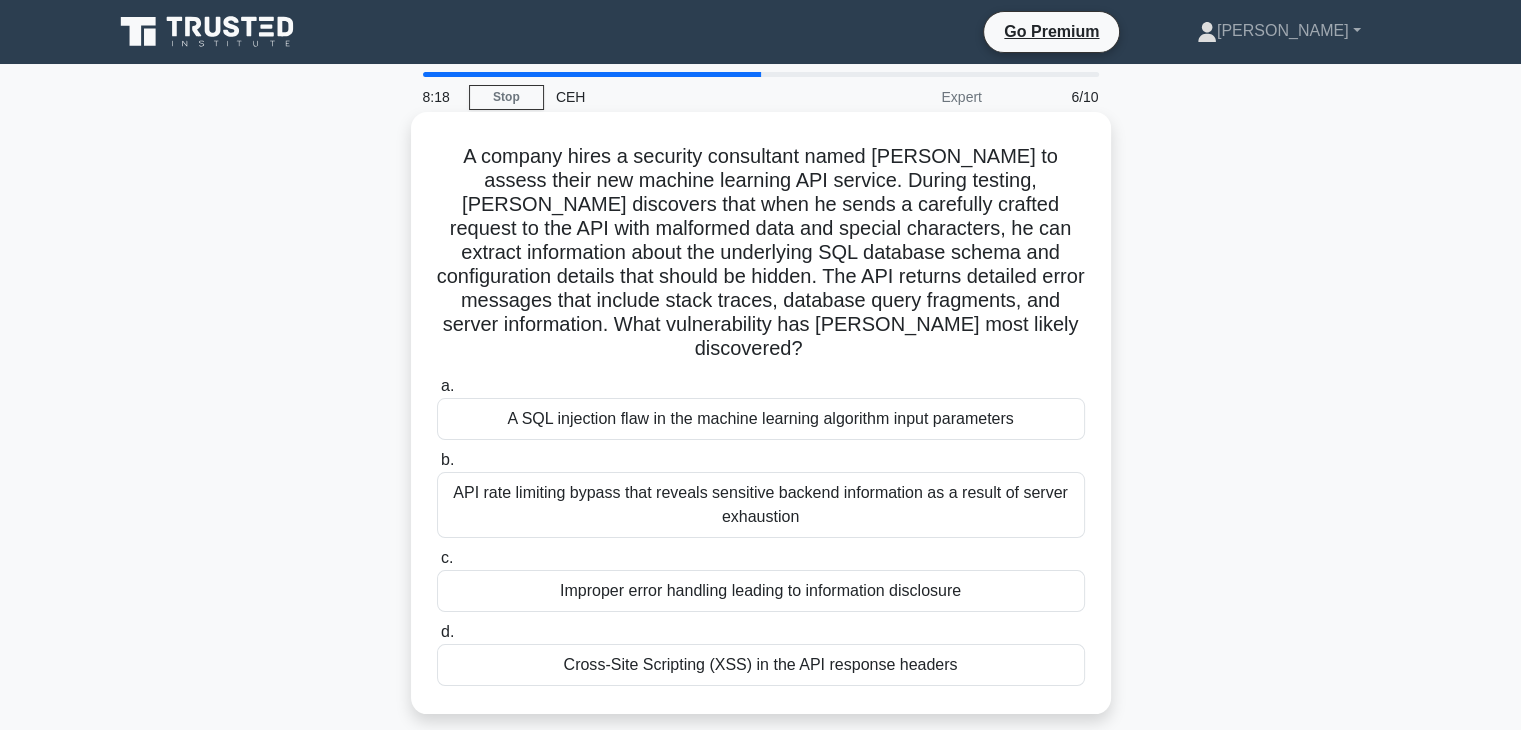 copy on "A company hires a security consultant named [PERSON_NAME] to assess their new machine learning API service. During testing, [PERSON_NAME] discovers that when he sends a carefully crafted request to the API with malformed data and special characters, he can extract information about the underlying SQL database schema and configuration details that should be hidden. The API returns detailed error messages that include stack traces, database query fragments, and server information. What vulnerability has [PERSON_NAME] most likely discovered?
.spinner_0XTQ{transform-origin:center;animation:spinner_y6GP .75s linear infinite}@keyframes spinner_y6GP{100%{transform:rotate(360deg)}}
a.
A SQL injection flaw in the machine learning algorithm input parameters
b.
API rate limiting bypass that reveals sensitive backend information as a result of server exhaustion
..." 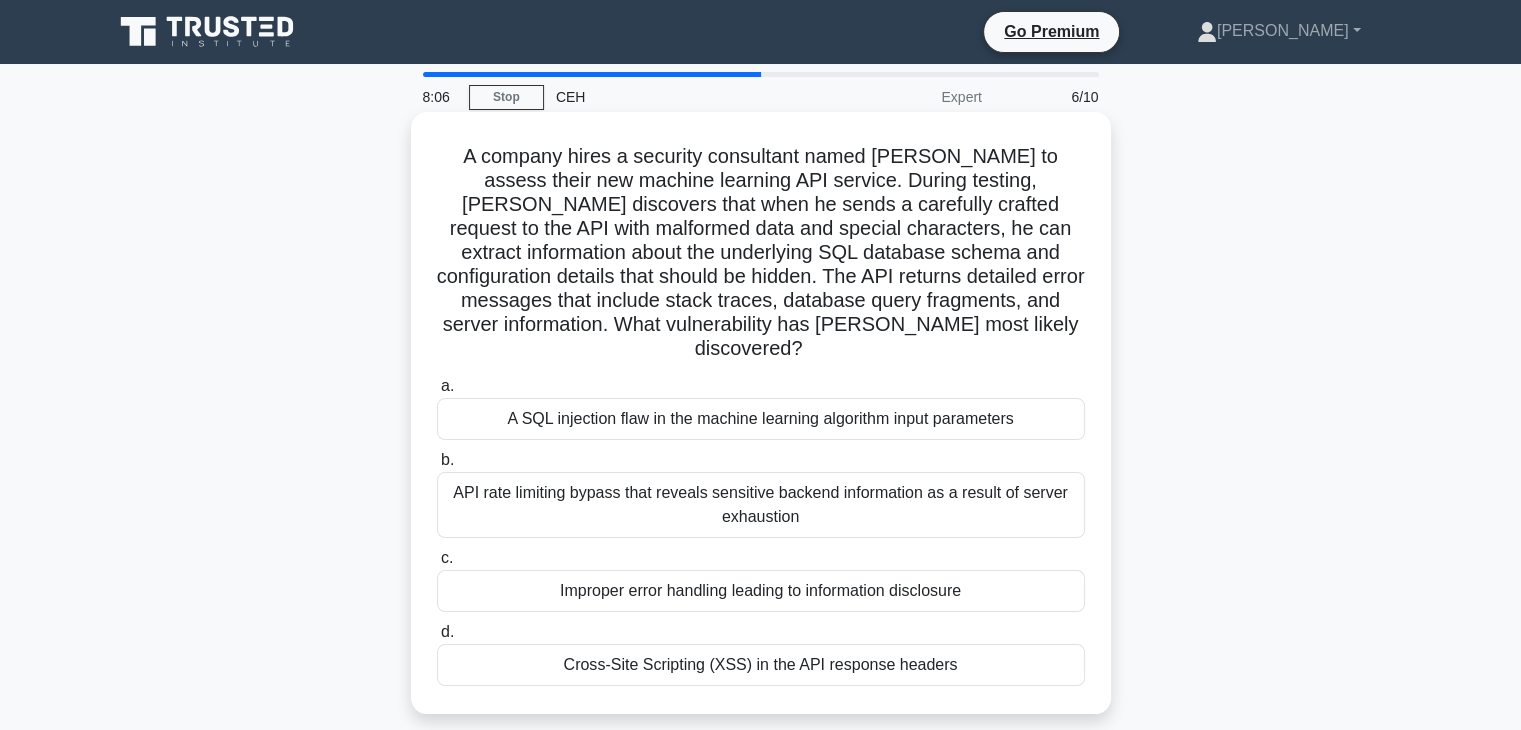 click on "Improper error handling leading to information disclosure" at bounding box center (761, 591) 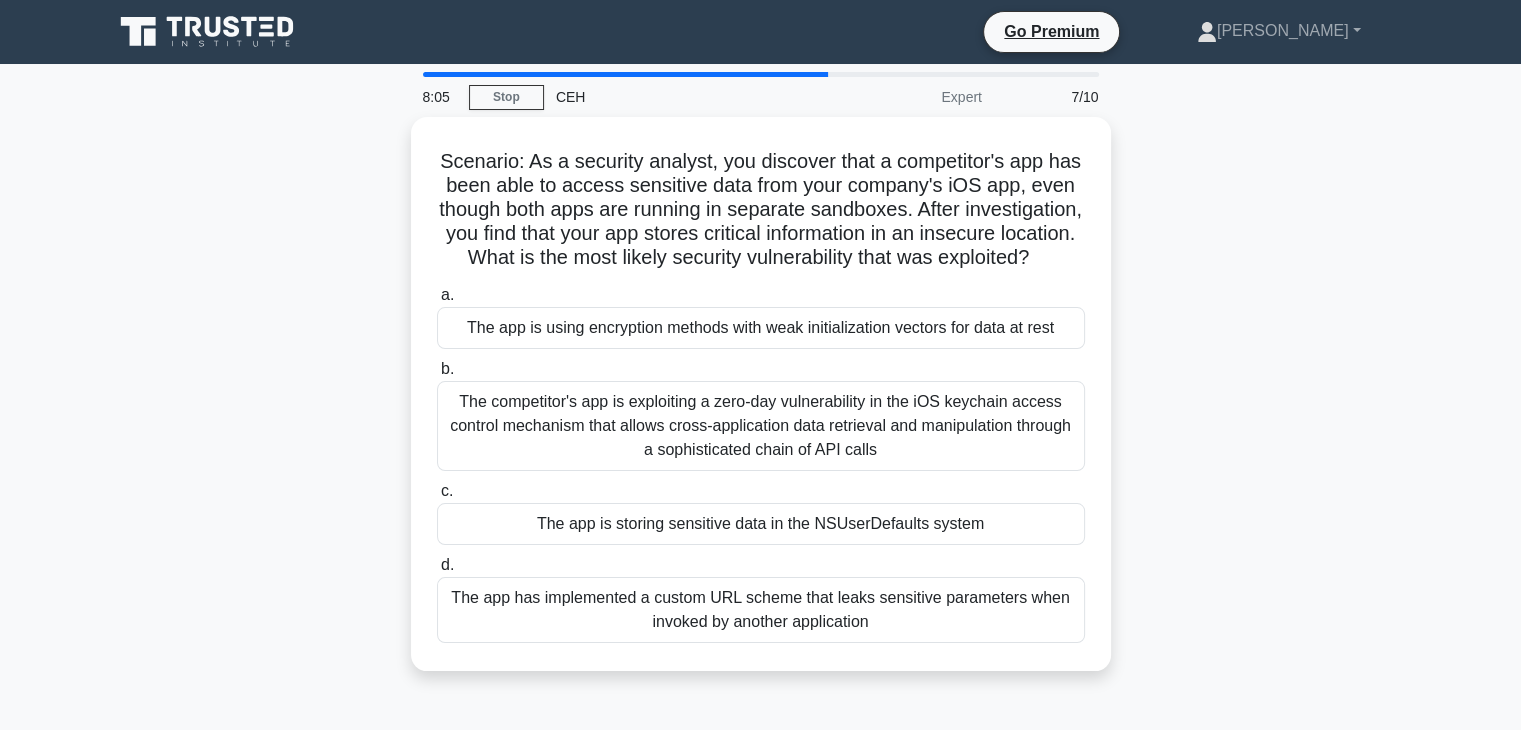 scroll, scrollTop: 351, scrollLeft: 0, axis: vertical 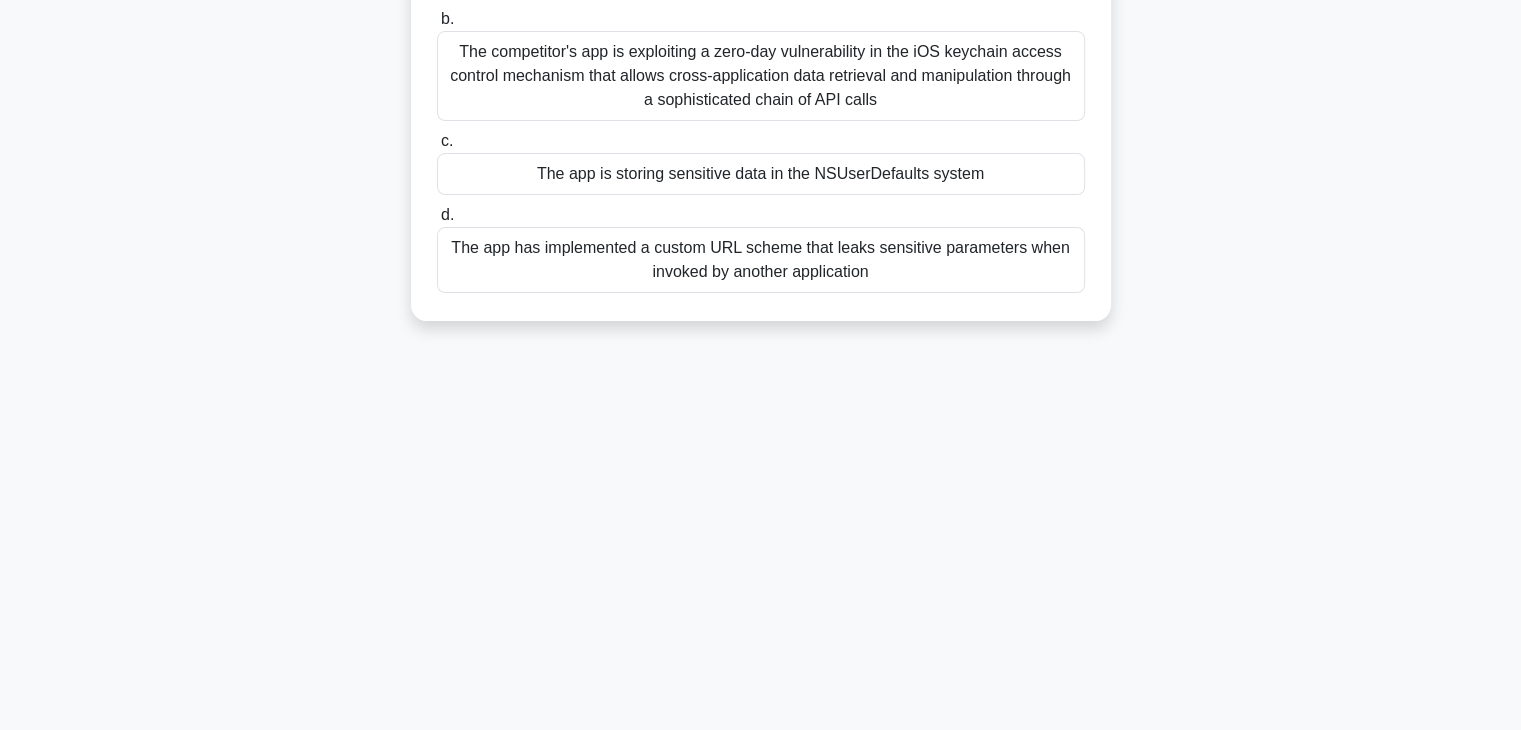 drag, startPoint x: 416, startPoint y: 139, endPoint x: 1124, endPoint y: 776, distance: 952.3828 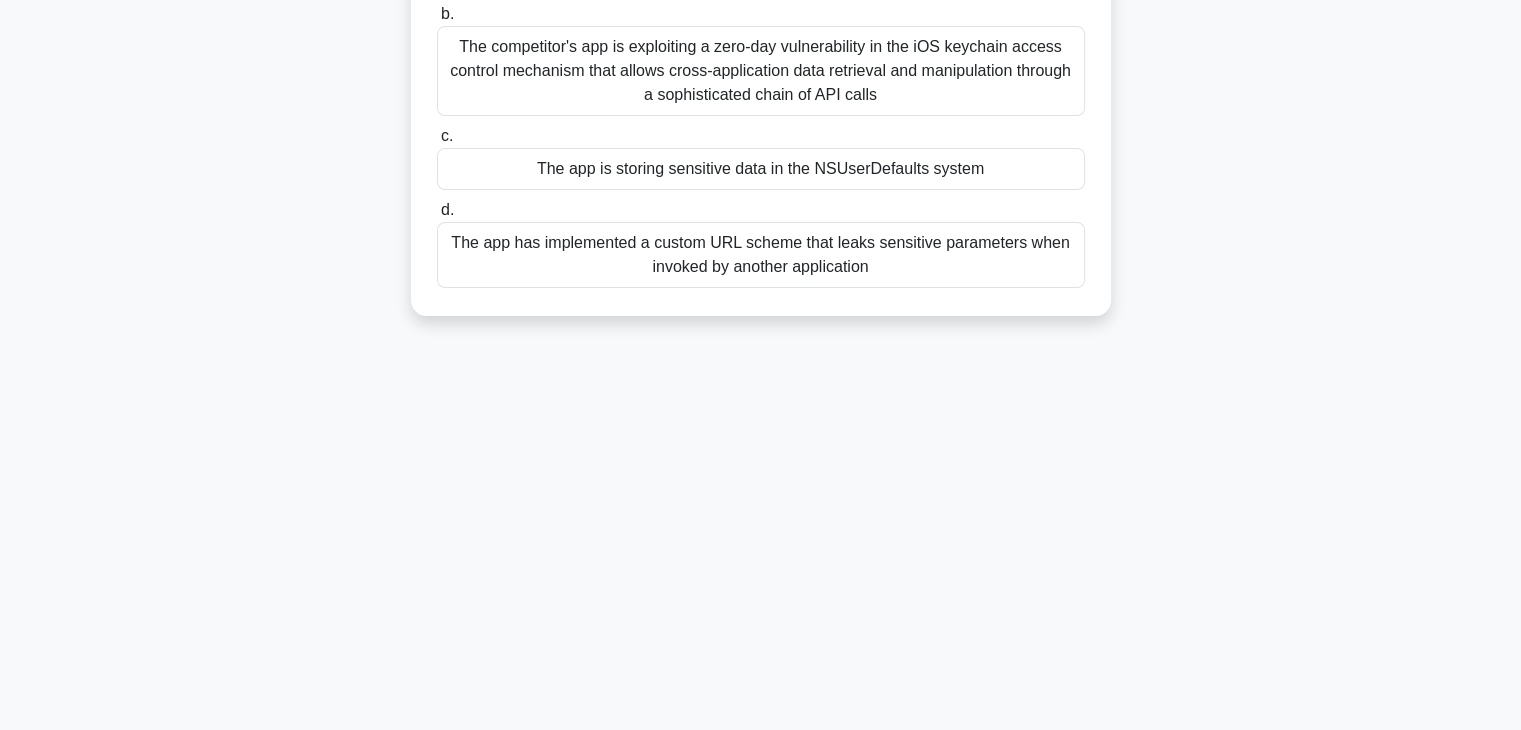 click on "The app is storing sensitive data in the NSUserDefaults system" at bounding box center [761, 169] 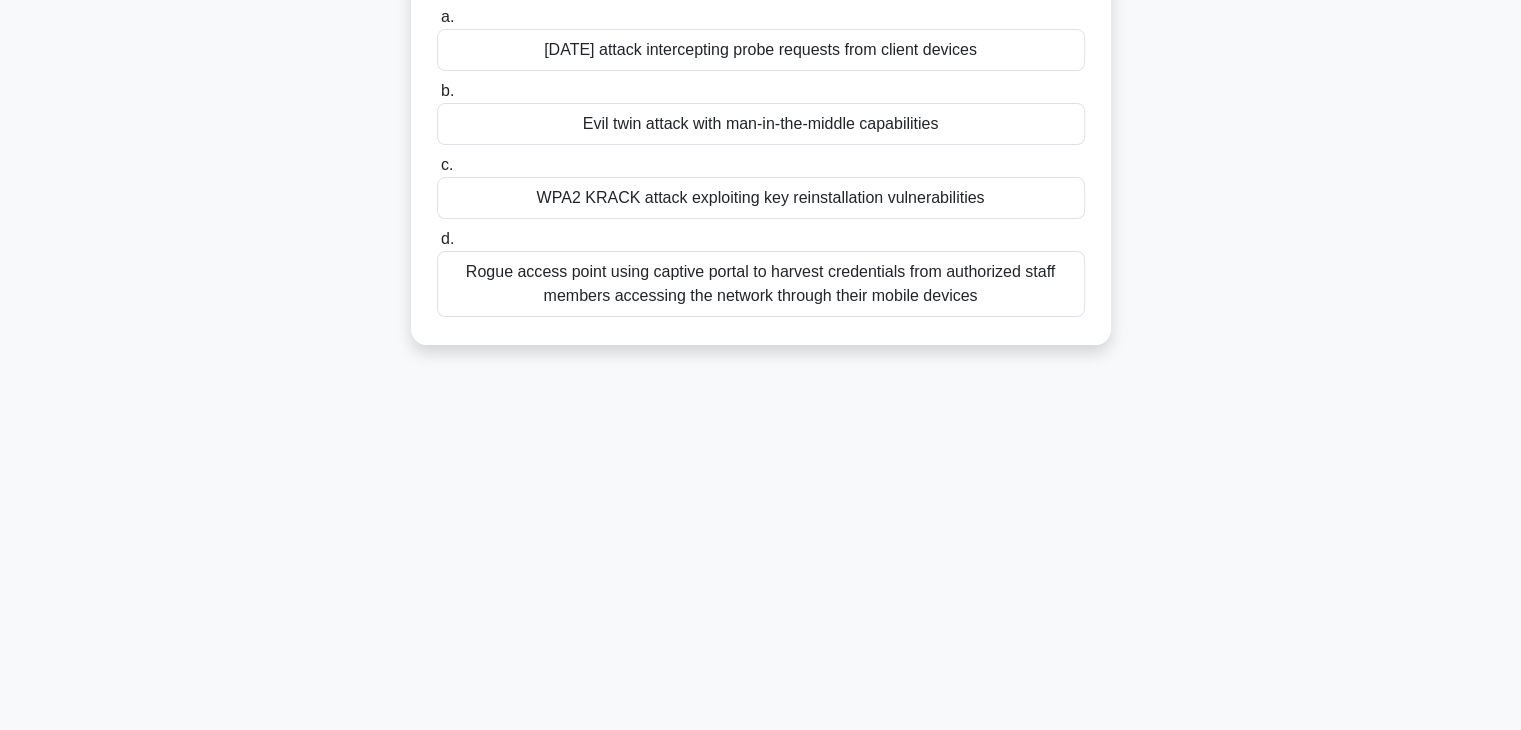 scroll, scrollTop: 0, scrollLeft: 0, axis: both 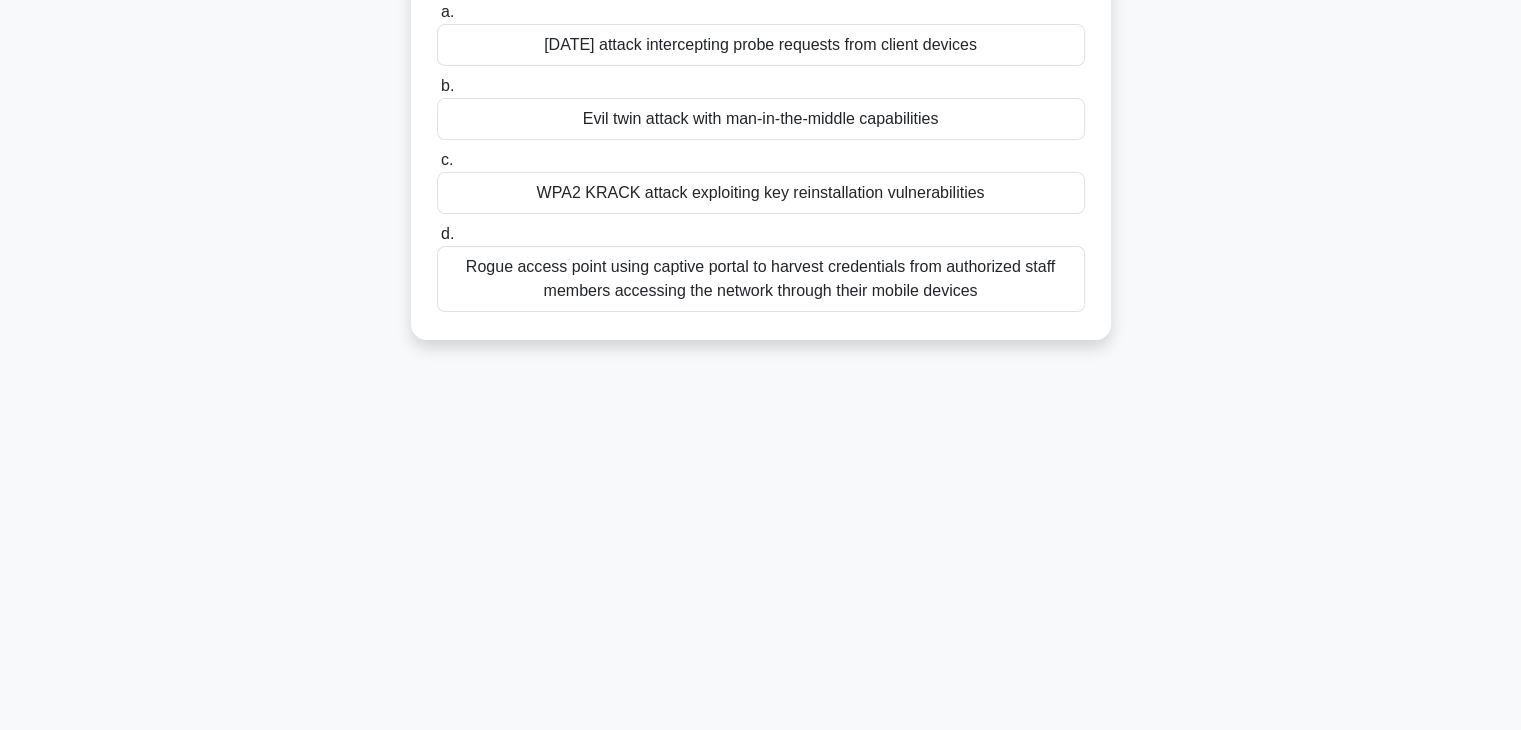 click on "Evil twin attack with man-in-the-middle capabilities" at bounding box center [761, 119] 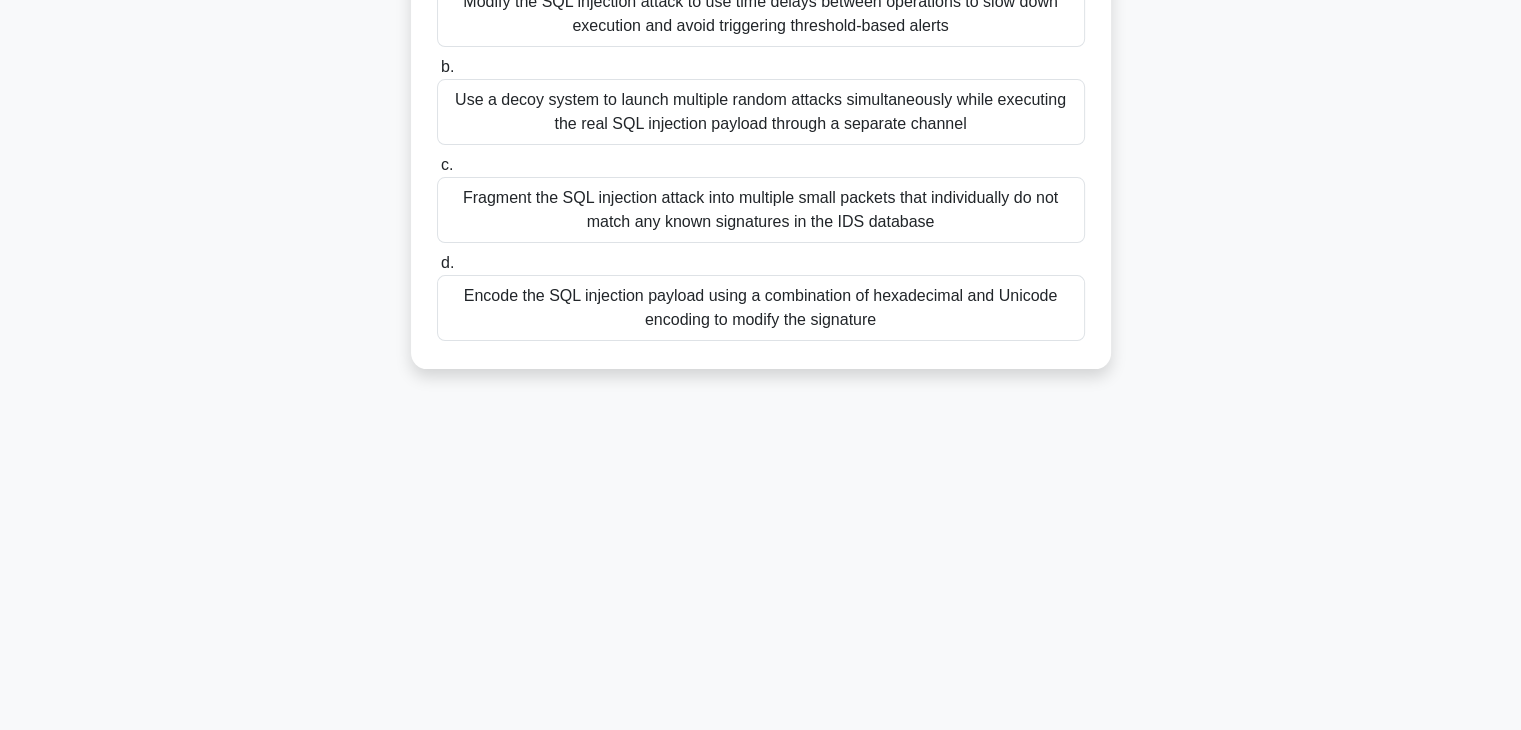 scroll, scrollTop: 0, scrollLeft: 0, axis: both 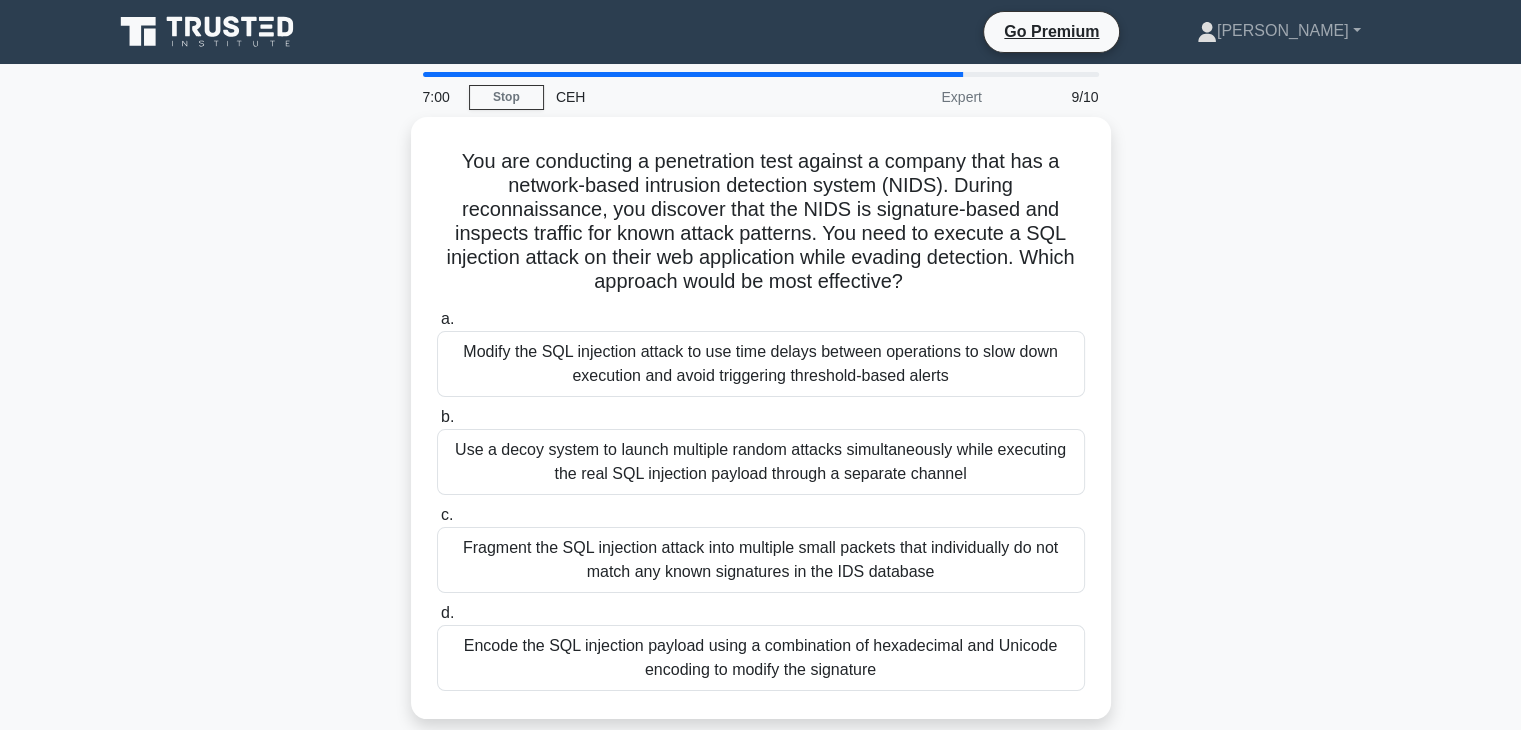 drag, startPoint x: 434, startPoint y: 154, endPoint x: 1370, endPoint y: 776, distance: 1123.8239 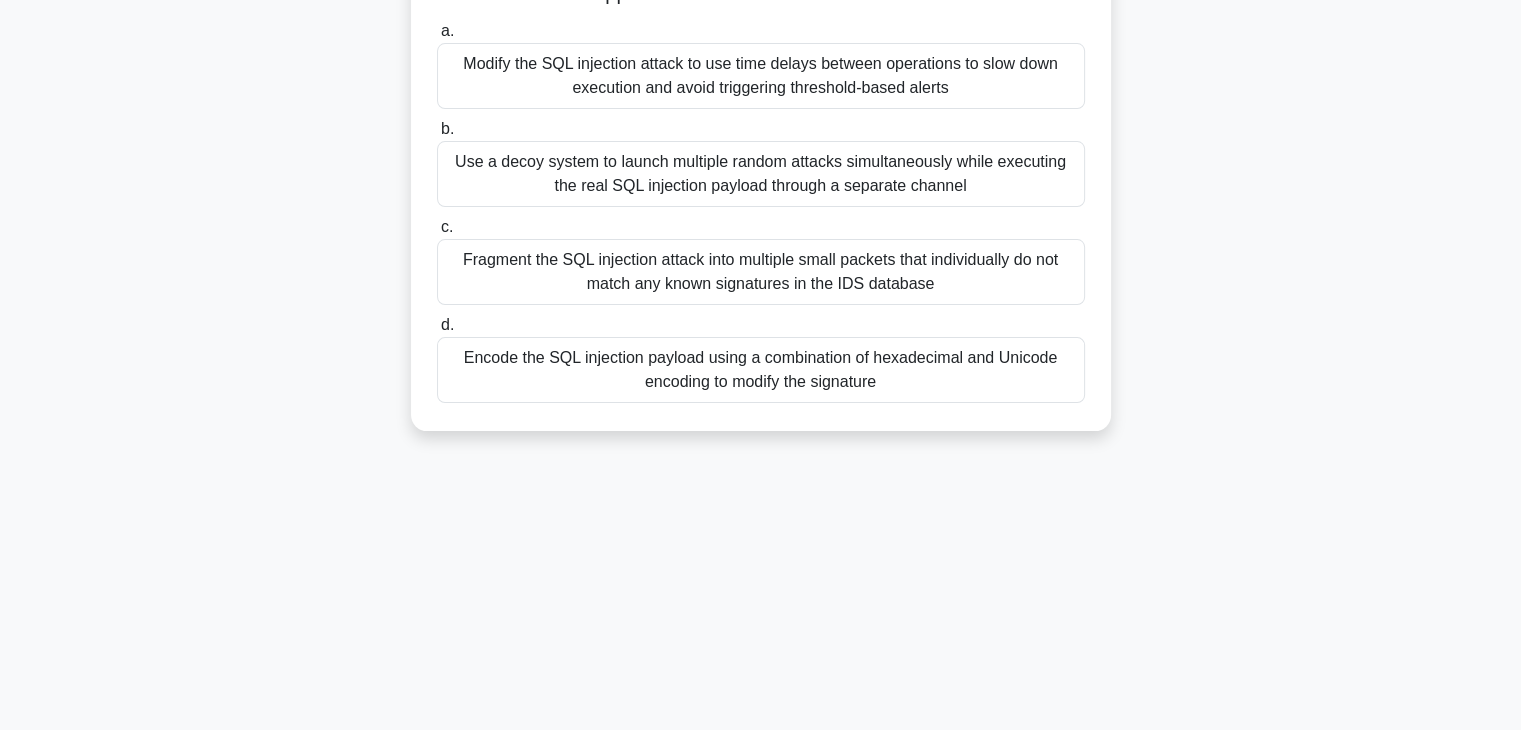 copy on "You are conducting a penetration test against a company that has a network-based intrusion detection system (NIDS). During reconnaissance, you discover that the NIDS is signature-based and inspects traffic for known attack patterns. You need to execute a SQL injection attack on their web application while evading detection. Which approach would be most effective?
.spinner_0XTQ{transform-origin:center;animation:spinner_y6GP .75s linear infinite}@keyframes spinner_y6GP{100%{transform:rotate(360deg)}}
a.
Modify the SQL injection attack to use time delays between operations to slow down execution and avoid triggering threshold-based alerts
b.
Use a decoy system to launch multiple random attacks simultaneously while executing the real SQL injection payload through a separate channel
c.
..." 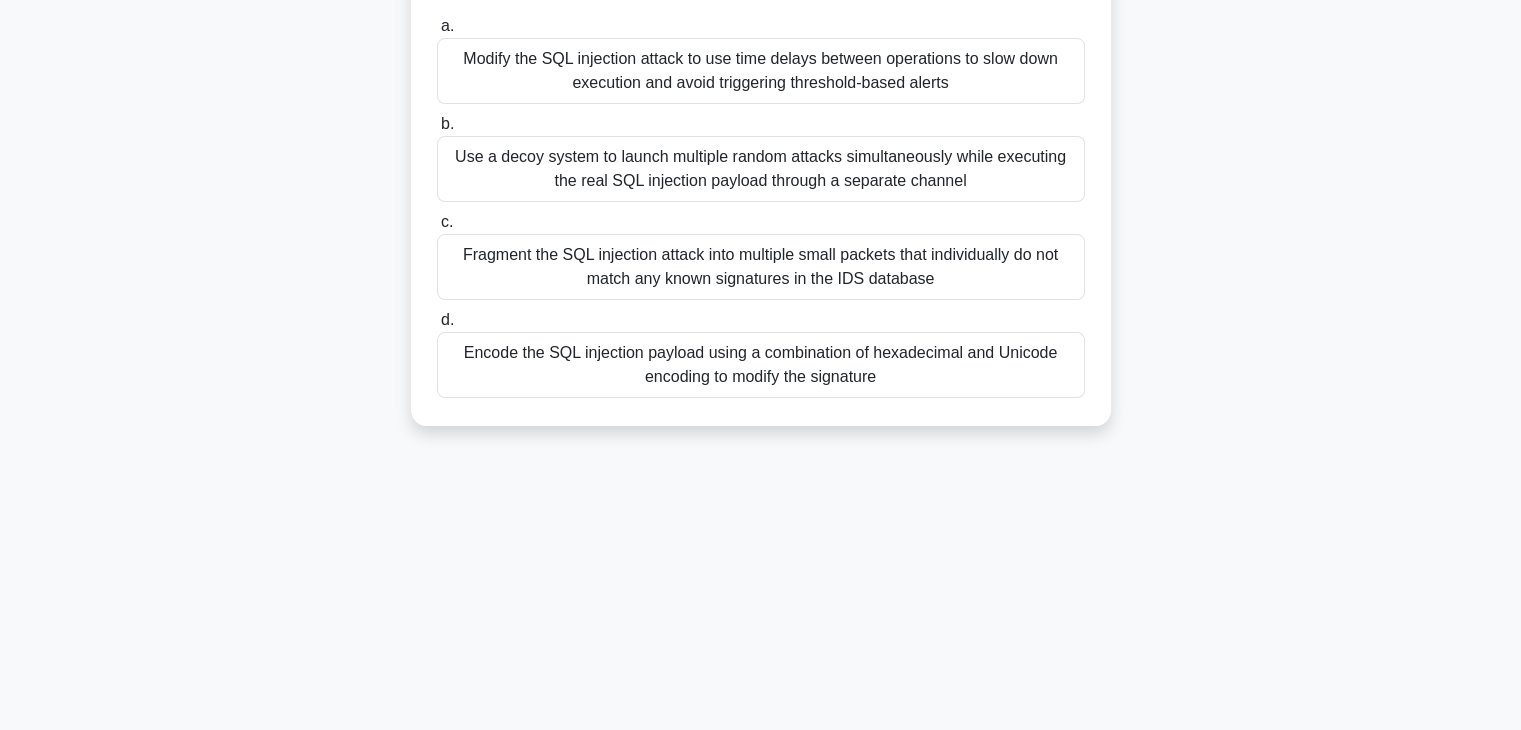 click on "Encode the SQL injection payload using a combination of hexadecimal and Unicode encoding to modify the signature" at bounding box center (761, 365) 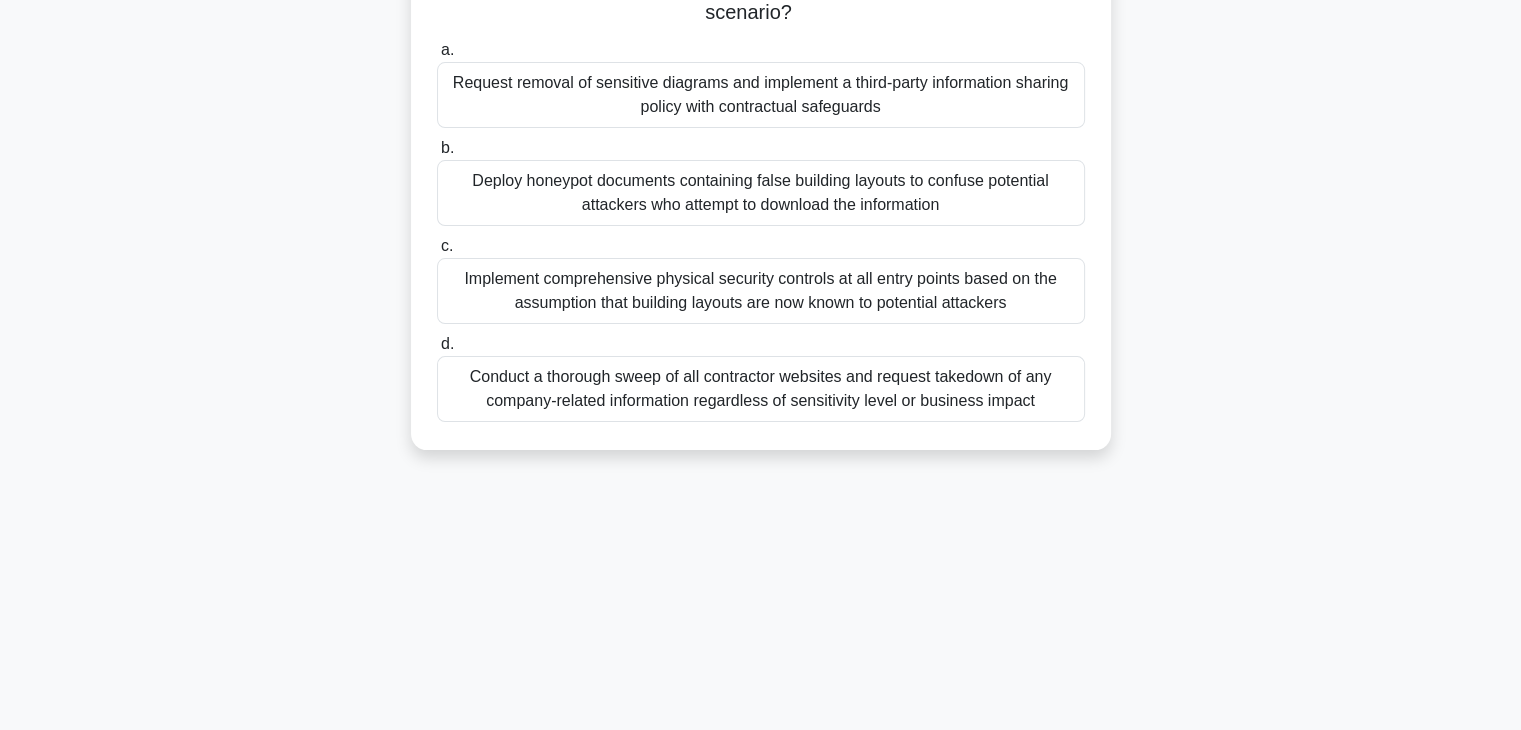 scroll, scrollTop: 0, scrollLeft: 0, axis: both 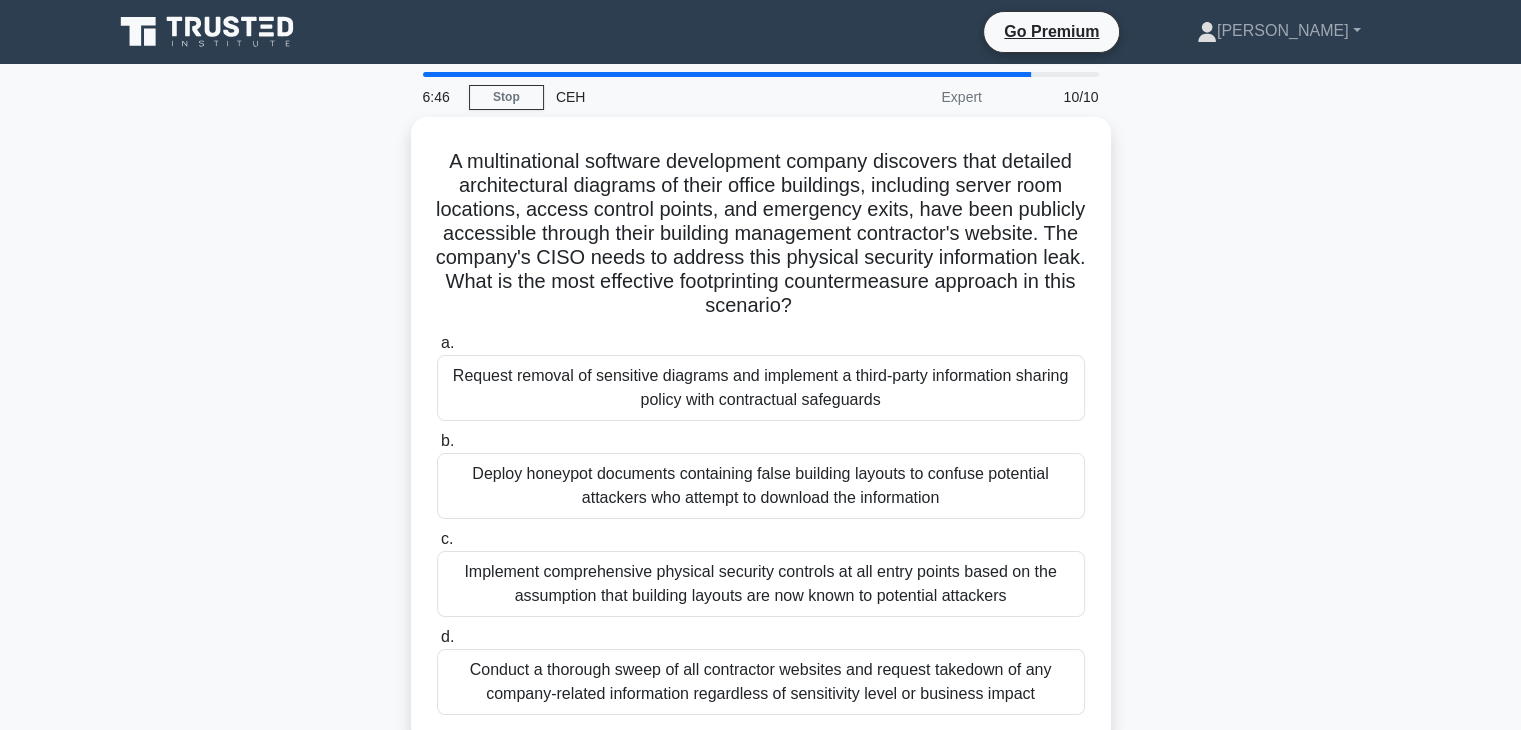 drag, startPoint x: 412, startPoint y: 141, endPoint x: 1312, endPoint y: 776, distance: 1101.465 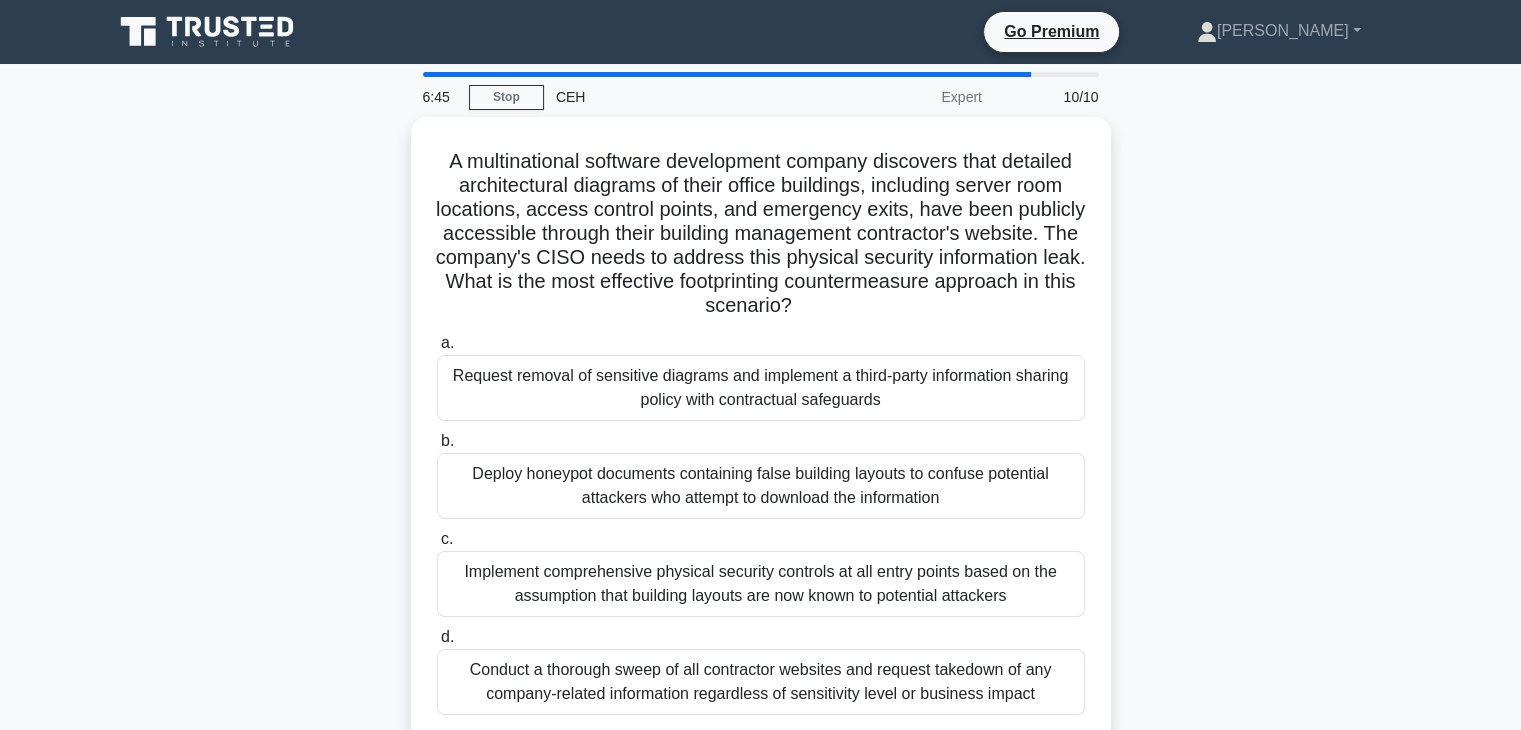 scroll, scrollTop: 197, scrollLeft: 0, axis: vertical 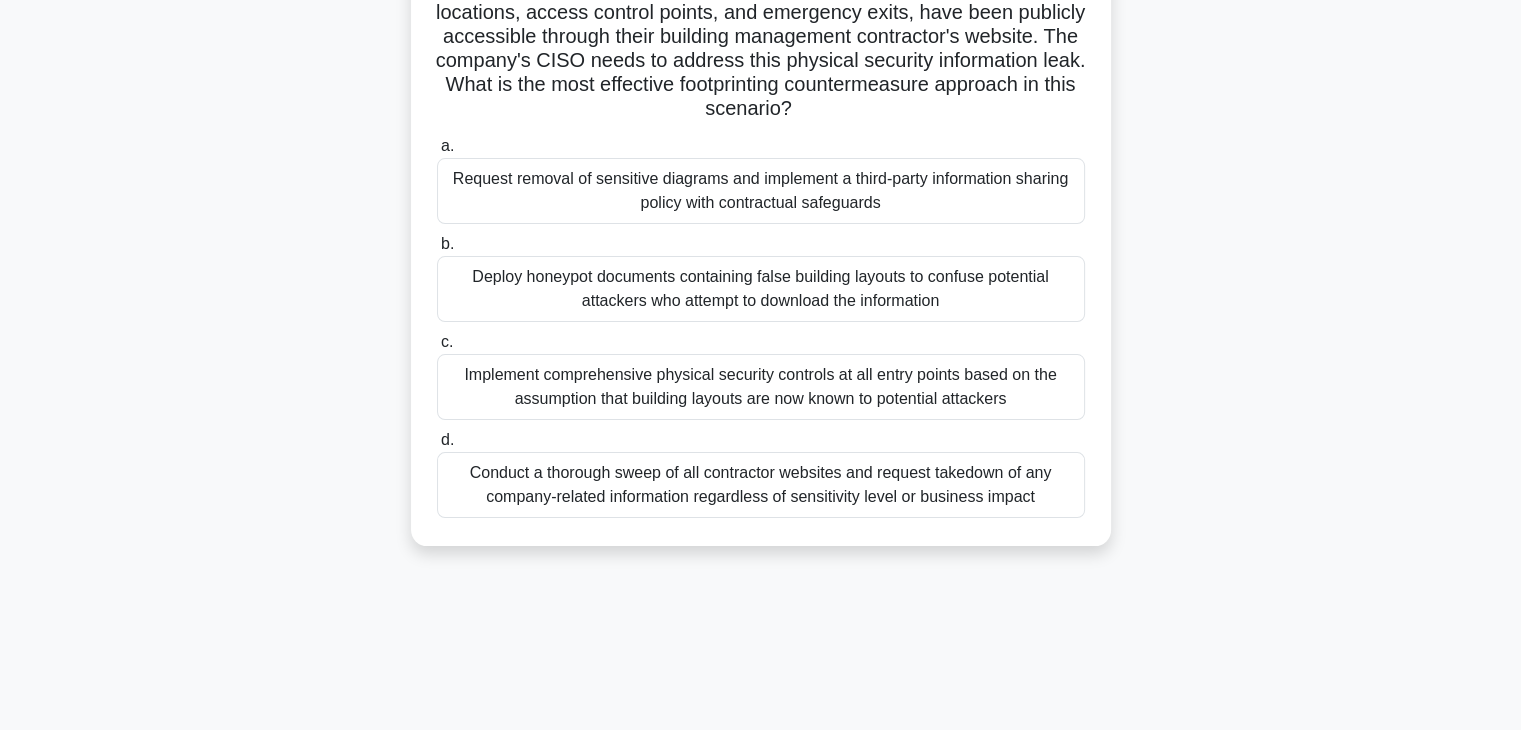 copy on "A multinational software development company discovers that detailed architectural diagrams of their office buildings, including server room locations, access control points, and emergency exits, have been publicly accessible through their building management contractor's website. The company's CISO needs to address this physical security information leak. What is the most effective footprinting countermeasure approach in this scenario?
.spinner_0XTQ{transform-origin:center;animation:spinner_y6GP .75s linear infinite}@keyframes spinner_y6GP{100%{transform:rotate(360deg)}}
a.
Request removal of sensitive diagrams and implement a third-party information sharing policy with contractual safeguards
b.
Deploy honeypot documents containing false building layouts to confuse potential attackers who attempt to download the information
..." 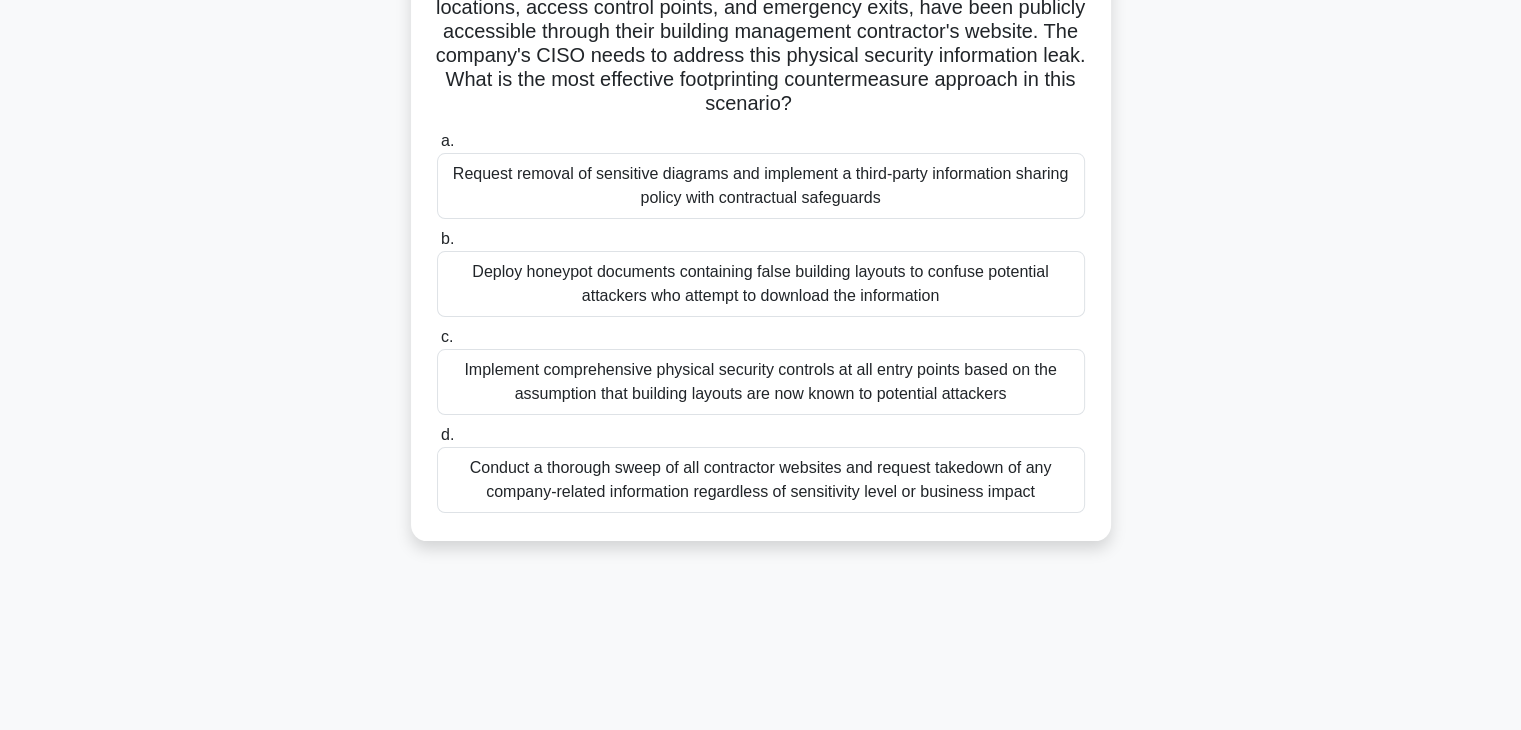click on "Request removal of sensitive diagrams and implement a third-party information sharing policy with contractual safeguards" at bounding box center (761, 186) 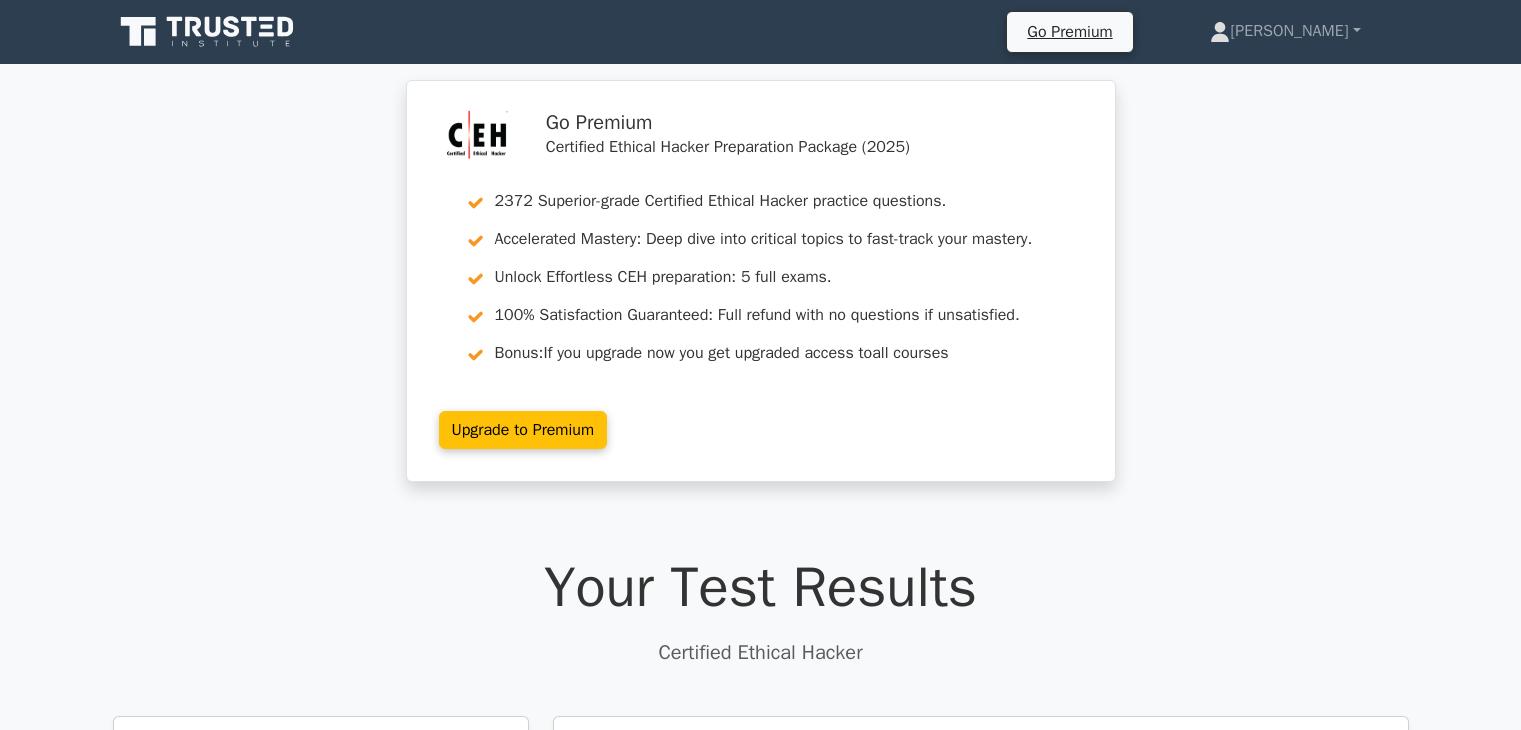 scroll, scrollTop: 0, scrollLeft: 0, axis: both 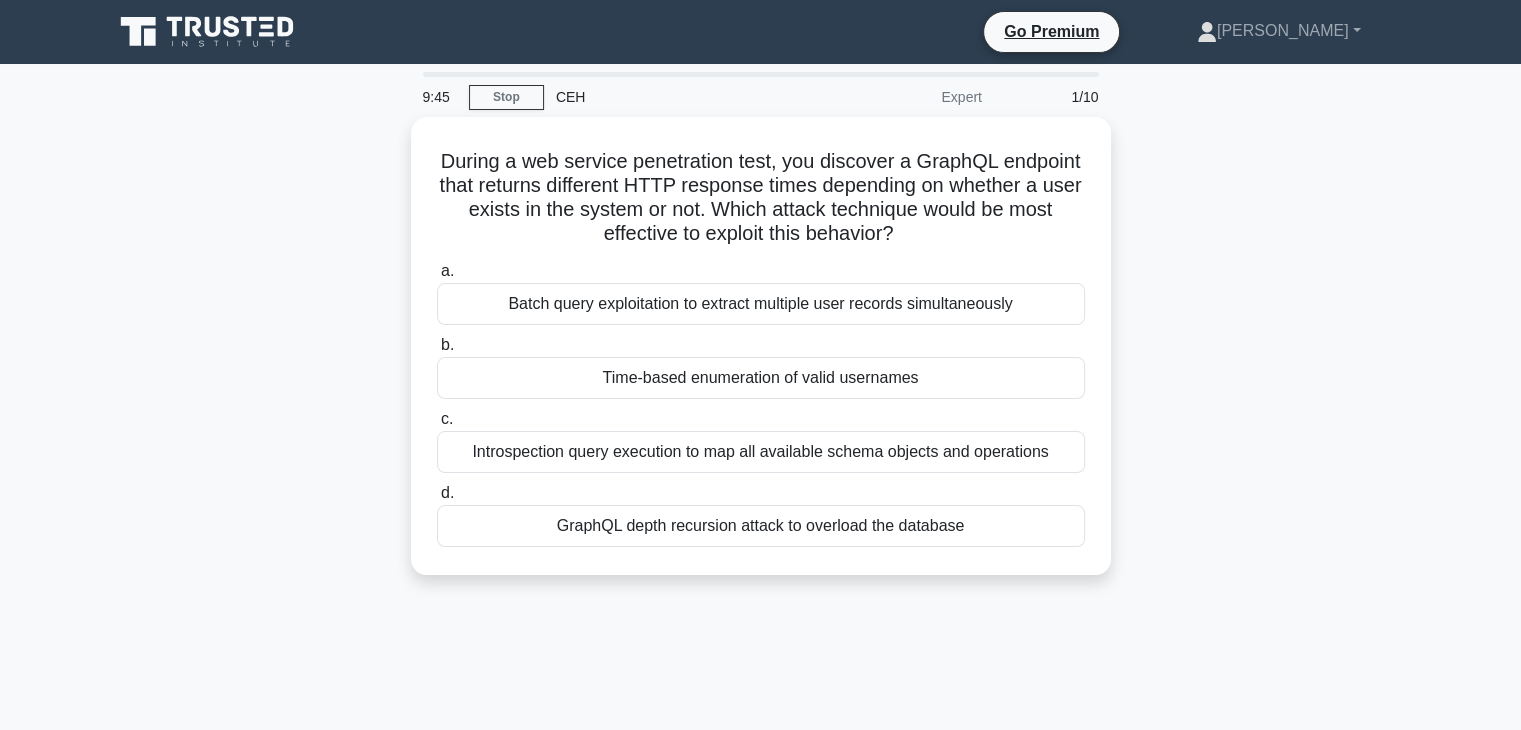 drag, startPoint x: 456, startPoint y: 164, endPoint x: 1171, endPoint y: 653, distance: 866.22516 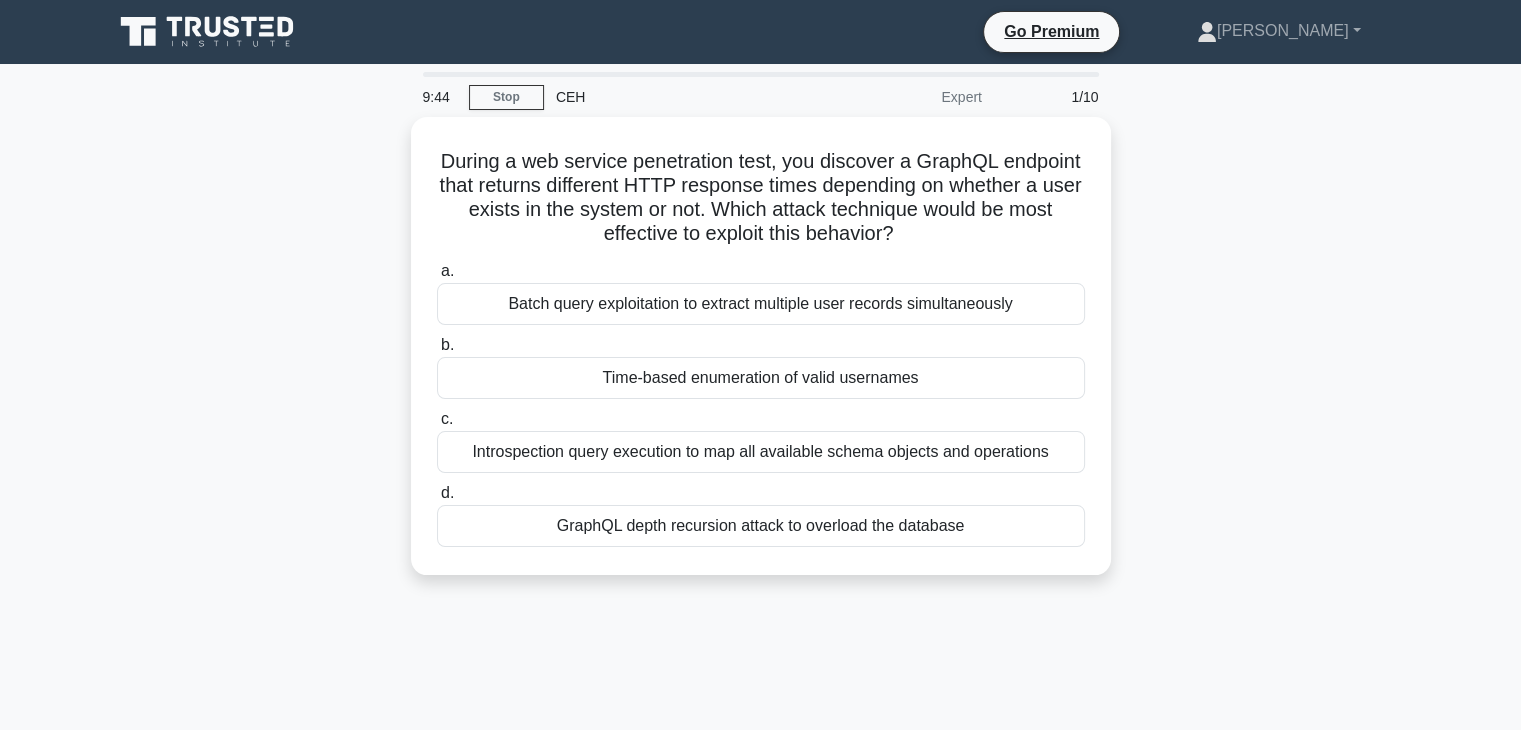 copy on "During a web service penetration test, you discover a GraphQL endpoint that returns different HTTP response times depending on whether a user exists in the system or not. Which attack technique would be most effective to exploit this behavior?
.spinner_0XTQ{transform-origin:center;animation:spinner_y6GP .75s linear infinite}@keyframes spinner_y6GP{100%{transform:rotate(360deg)}}
a.
Batch query exploitation to extract multiple user records simultaneously
b.
Time-based enumeration of valid usernames
c.
Introspection query execution to map all available schema objects and operations
d.
GraphQL depth recursion attack to overload the database" 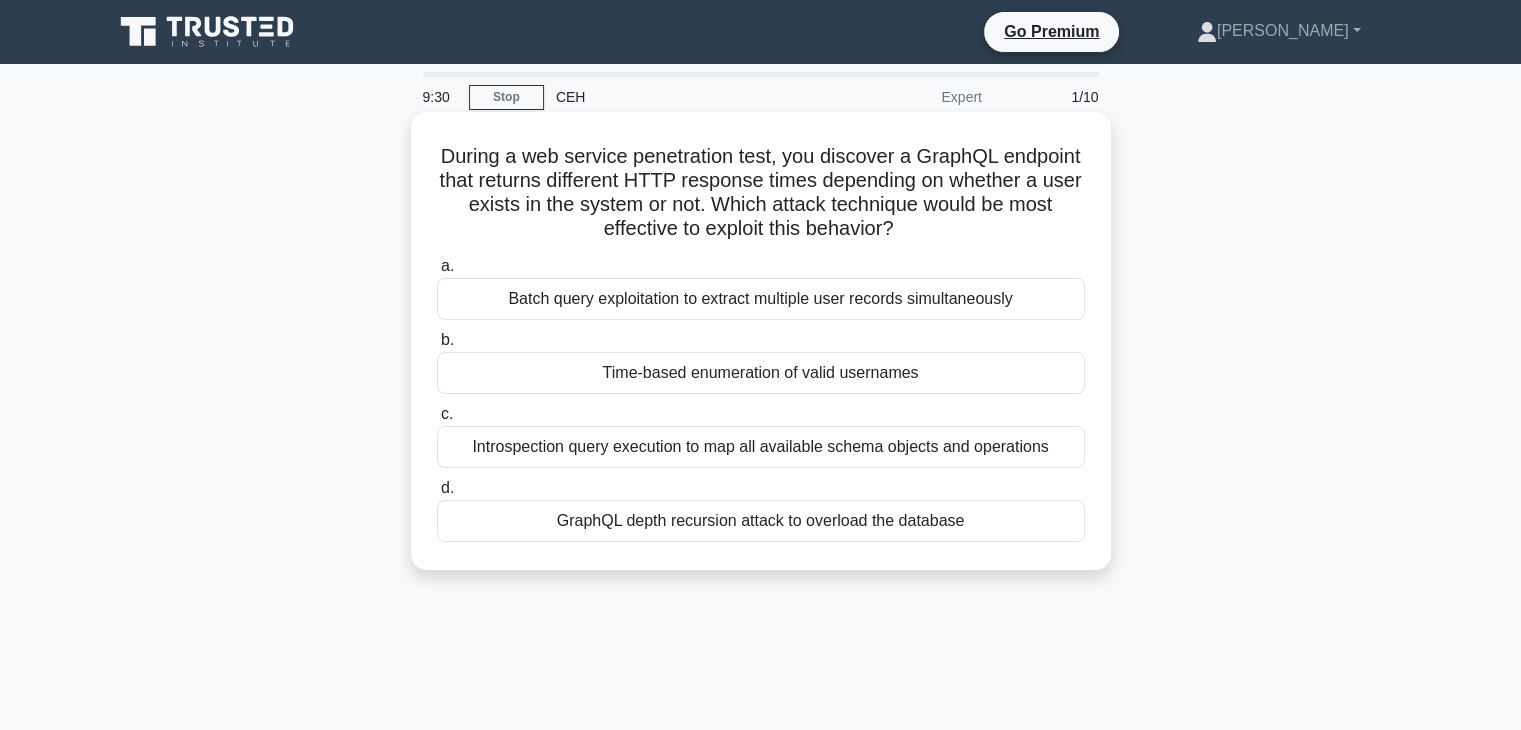 click on "Time-based enumeration of valid usernames" at bounding box center [761, 373] 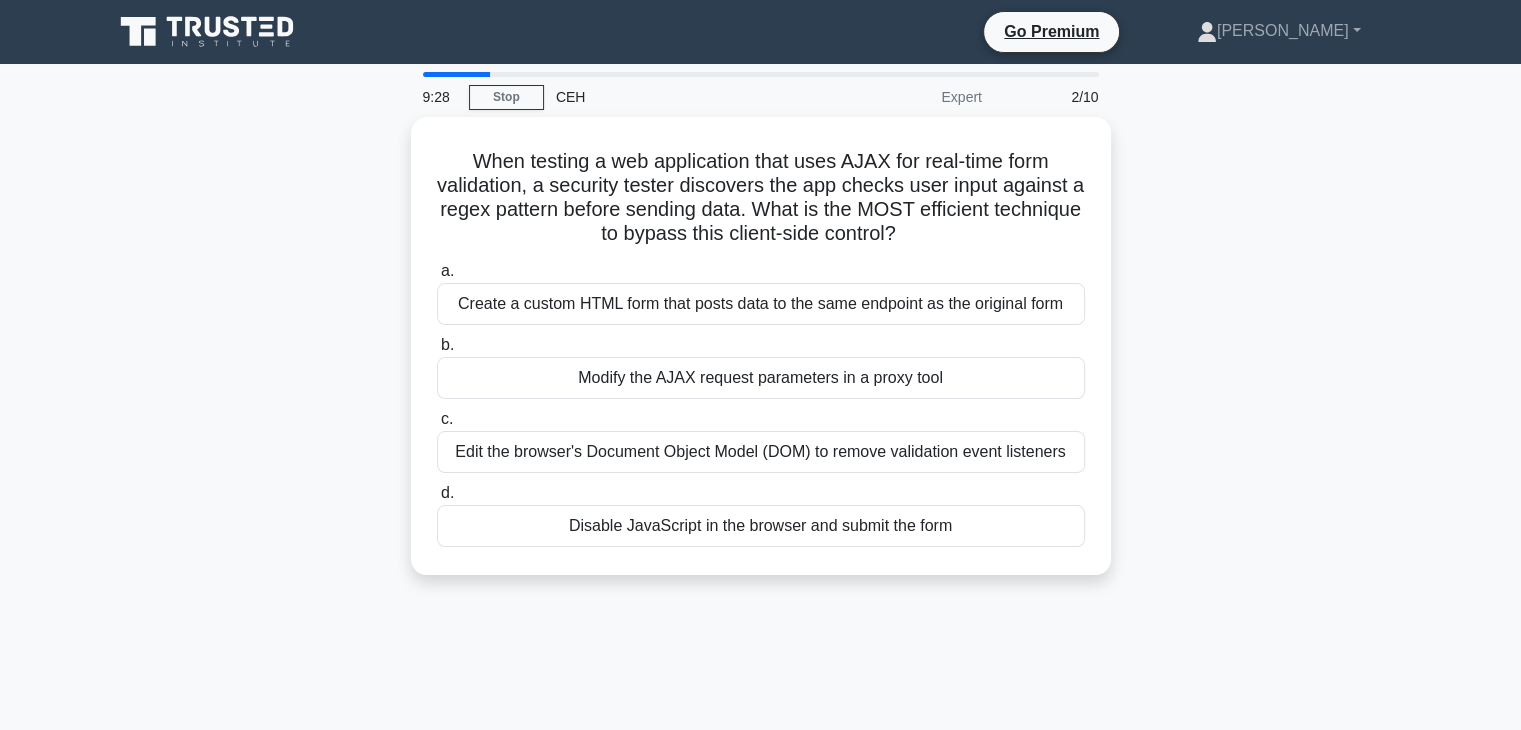 drag, startPoint x: 442, startPoint y: 163, endPoint x: 1104, endPoint y: 622, distance: 805.55884 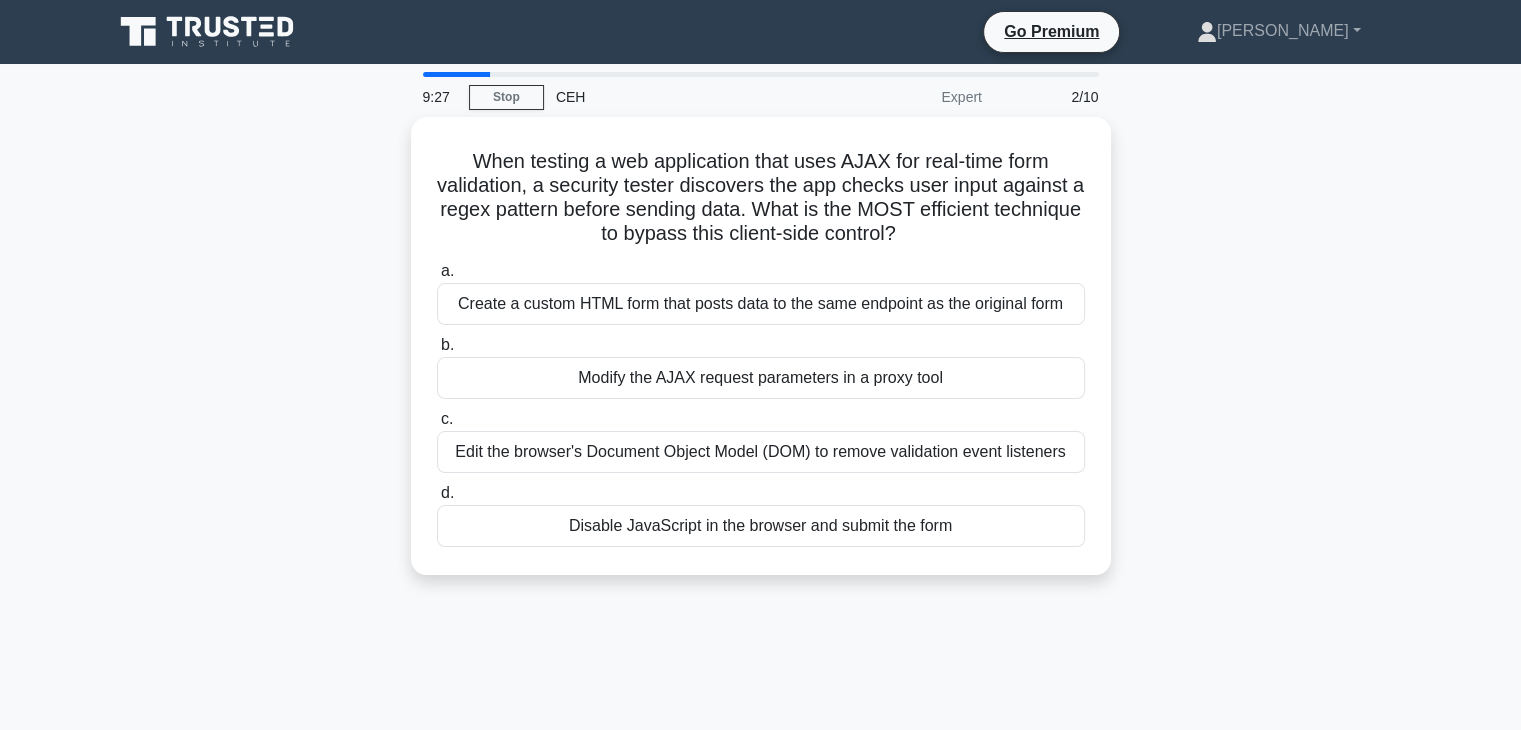 copy on "When testing a web application that uses AJAX for real-time form validation, a security tester discovers the app checks user input against a regex pattern before sending data. What is the MOST efficient technique to bypass this client-side control?
.spinner_0XTQ{transform-origin:center;animation:spinner_y6GP .75s linear infinite}@keyframes spinner_y6GP{100%{transform:rotate(360deg)}}
a.
Create a custom HTML form that posts data to the same endpoint as the original form
b.
Modify the AJAX request parameters in a proxy tool
c.
Edit the browser's Document Object Model (DOM) to remove validation event listeners
d.
Disable JavaScript in the browser and submit the form" 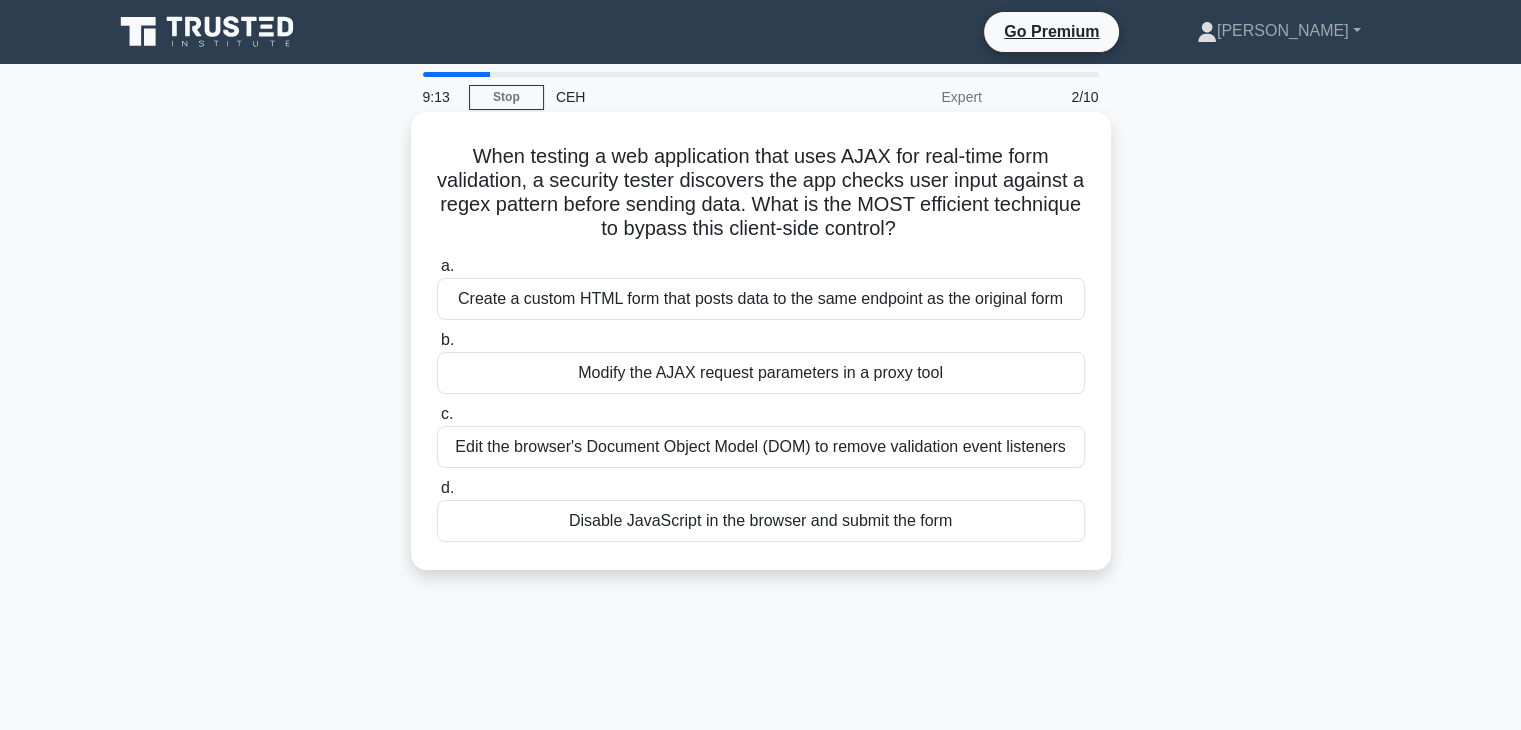 click on "Modify the AJAX request parameters in a proxy tool" at bounding box center (761, 373) 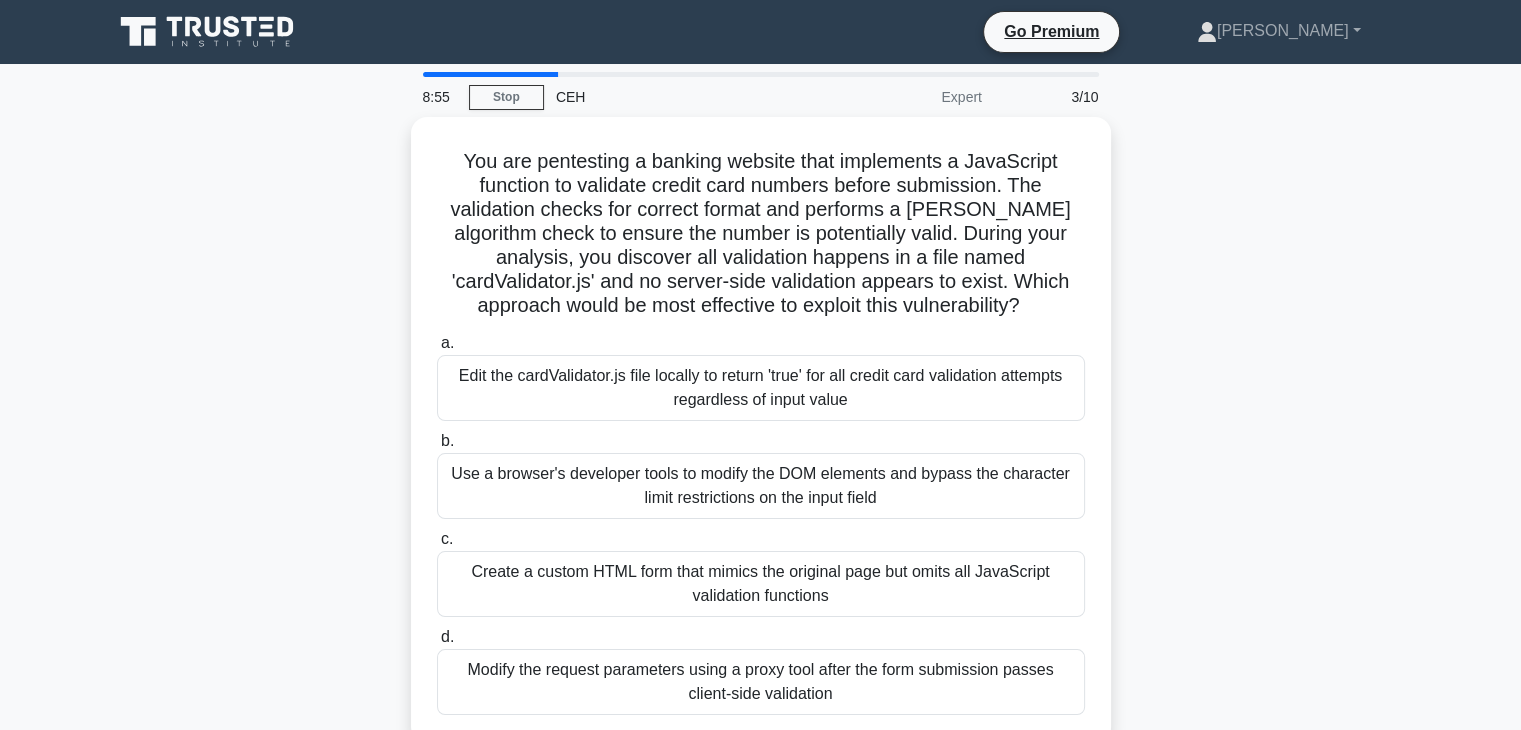 scroll, scrollTop: 351, scrollLeft: 0, axis: vertical 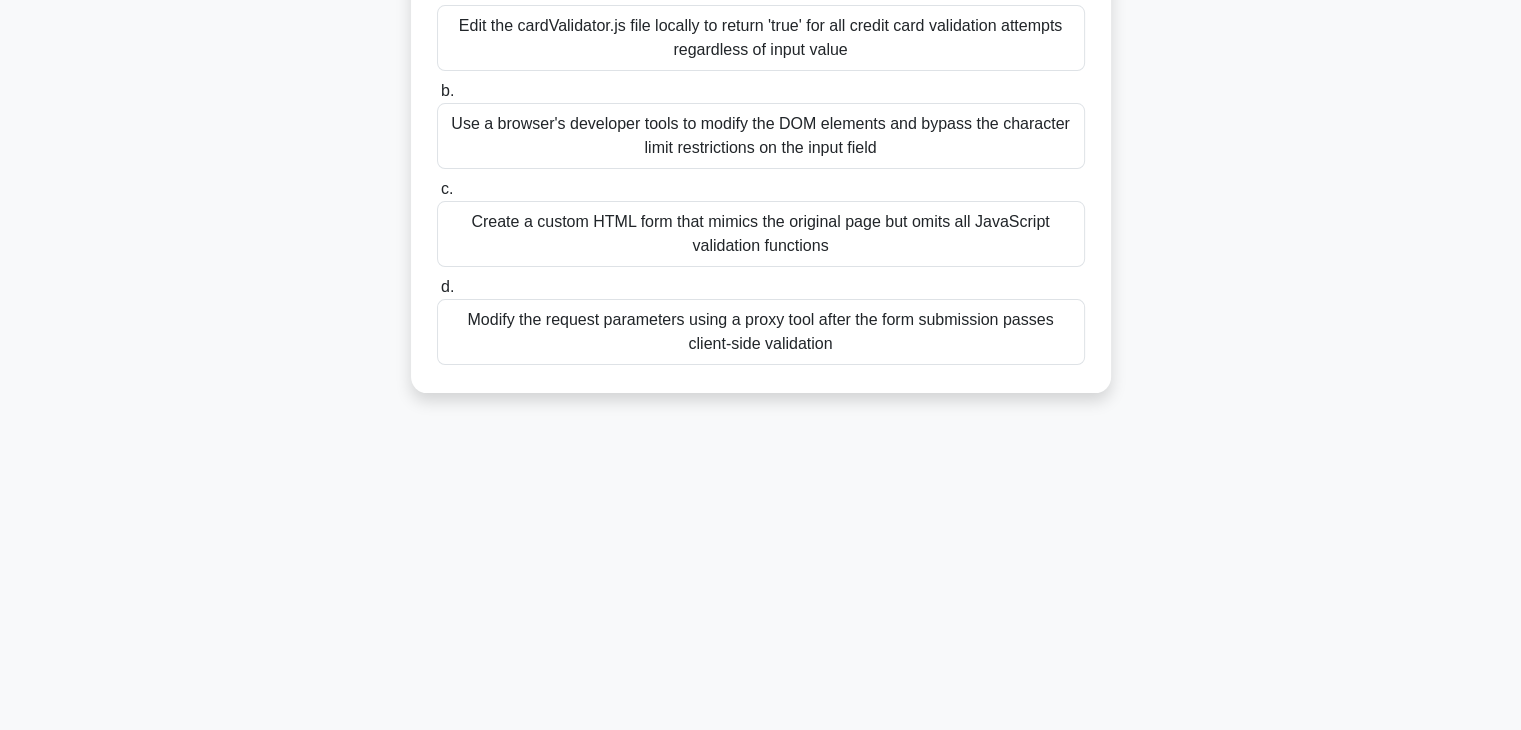 drag, startPoint x: 443, startPoint y: 137, endPoint x: 1302, endPoint y: 776, distance: 1070.6083 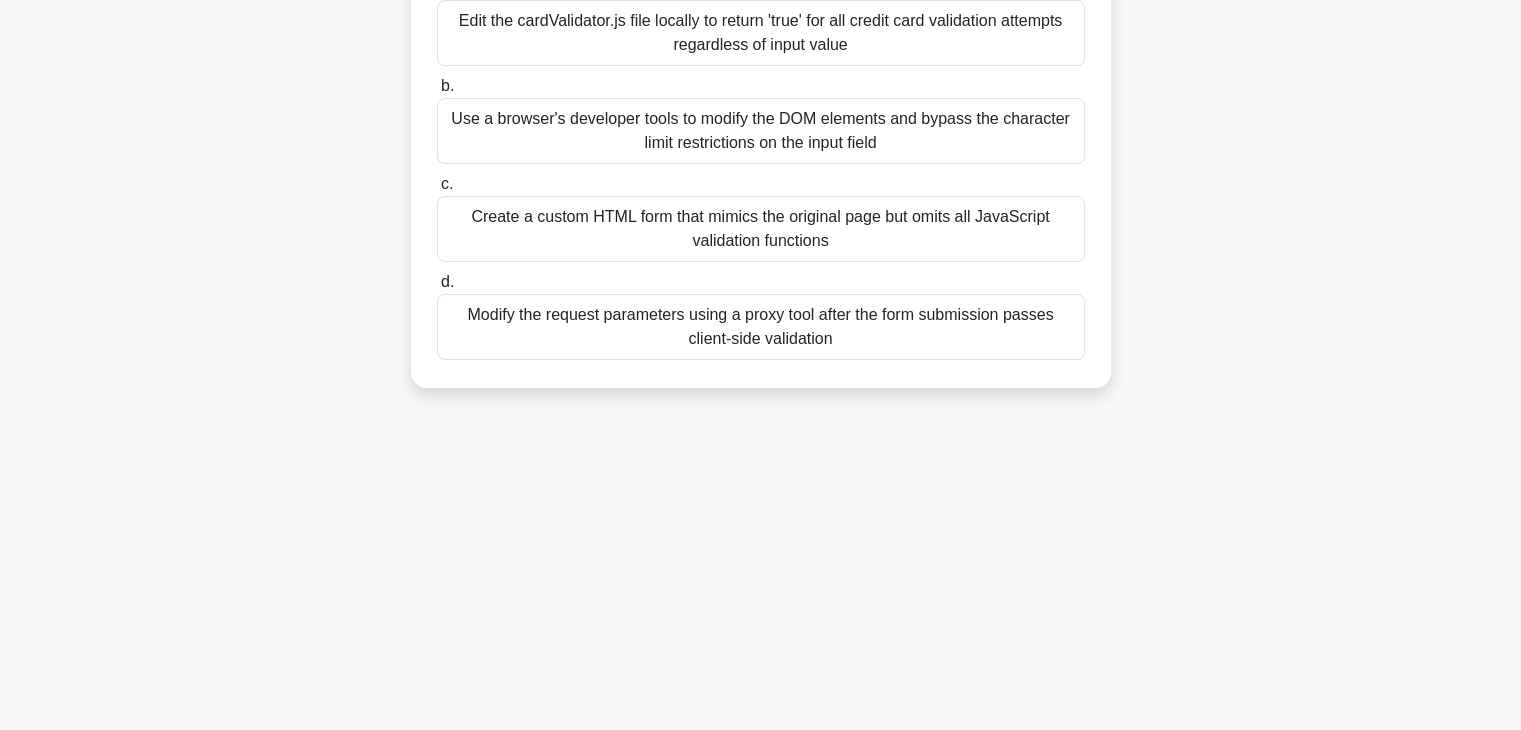 click on "Modify the request parameters using a proxy tool after the form submission passes client-side validation" at bounding box center (761, 327) 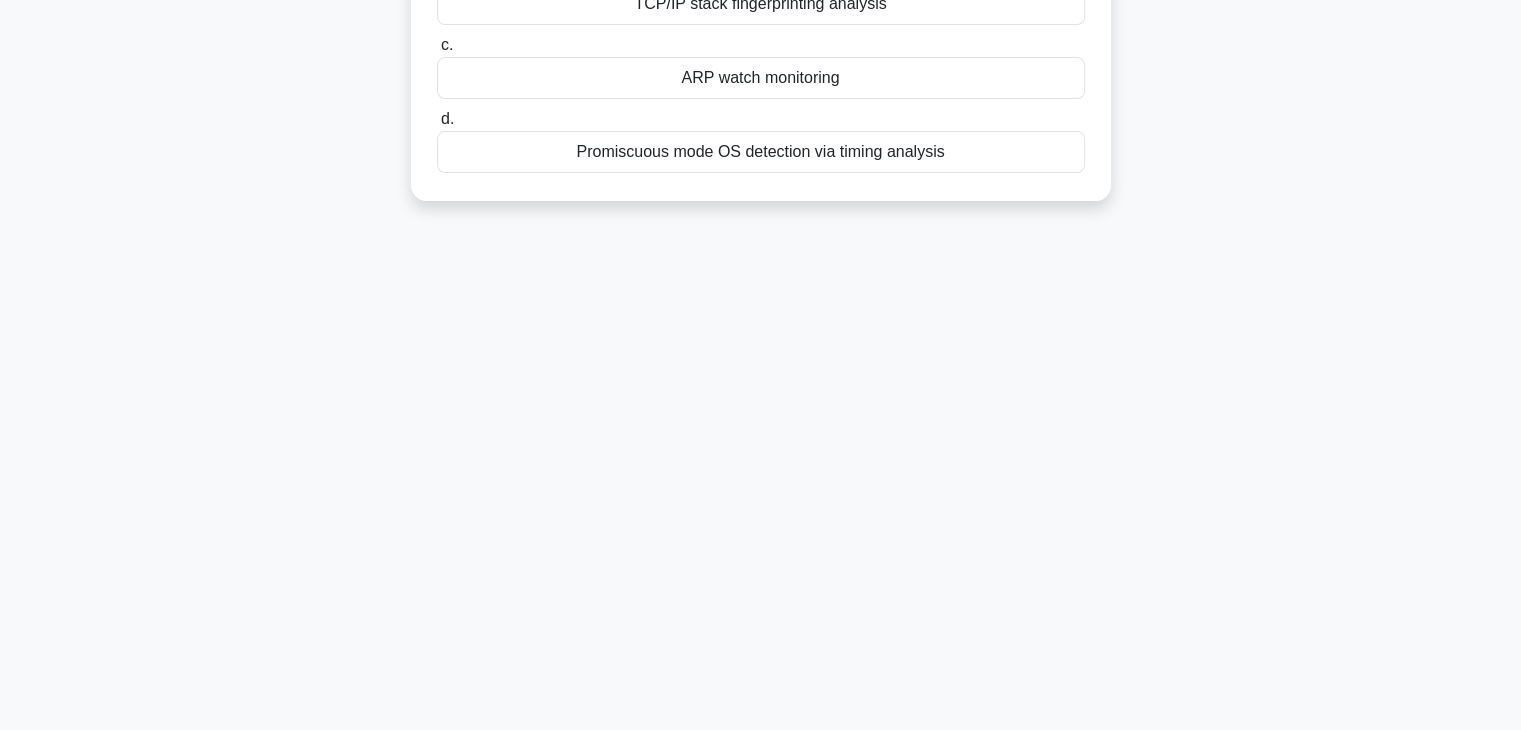 scroll, scrollTop: 0, scrollLeft: 0, axis: both 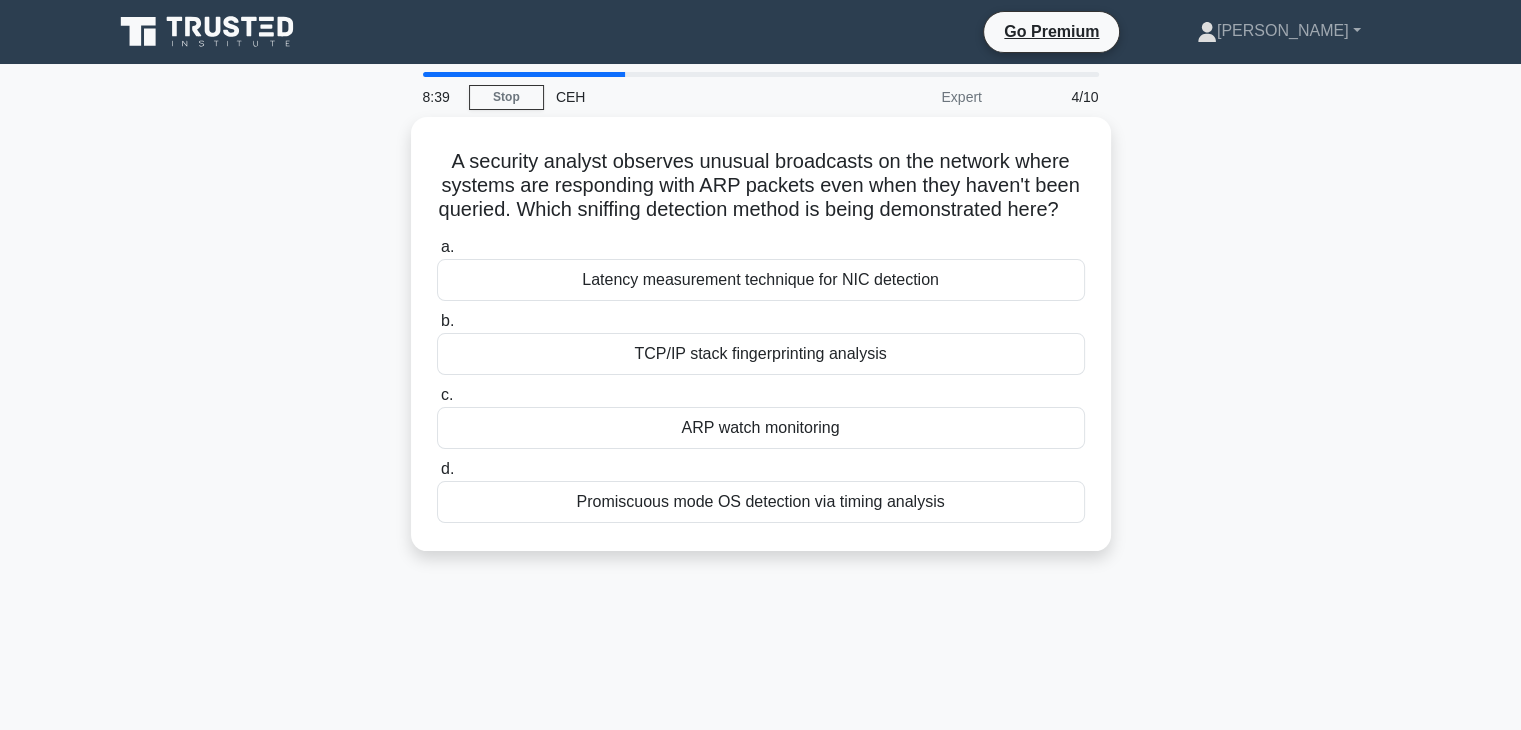 drag, startPoint x: 436, startPoint y: 138, endPoint x: 1272, endPoint y: 638, distance: 974.1129 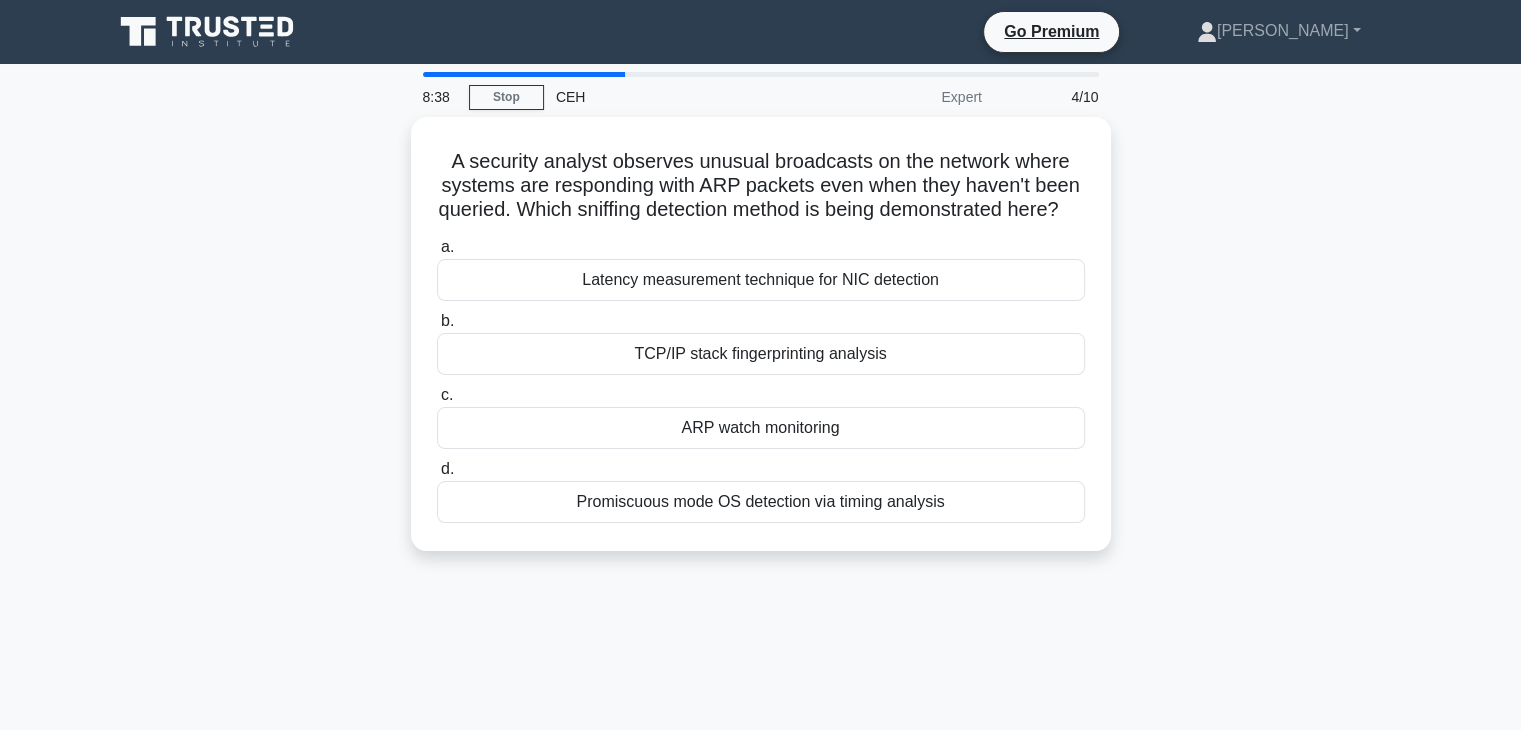 copy on "A security analyst observes unusual broadcasts on the network where systems are responding with ARP packets even when they haven't been queried. Which sniffing detection method is being demonstrated here?
.spinner_0XTQ{transform-origin:center;animation:spinner_y6GP .75s linear infinite}@keyframes spinner_y6GP{100%{transform:rotate(360deg)}}
a.
Latency measurement technique for NIC detection
b.
TCP/IP stack fingerprinting analysis
c.
ARP watch monitoring
d.
Promiscuous mode OS detection via timing analysis" 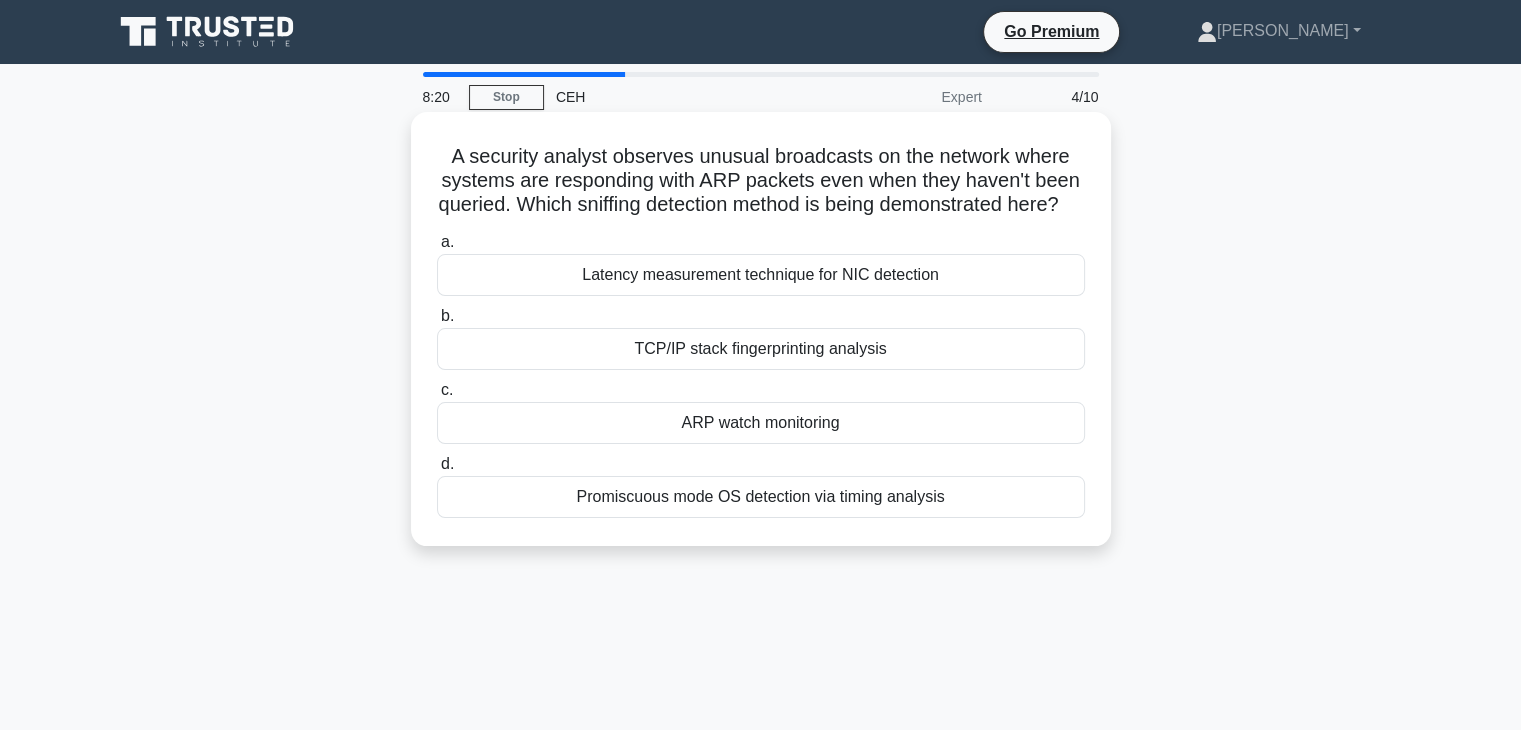 click on "Promiscuous mode OS detection via timing analysis" at bounding box center (761, 497) 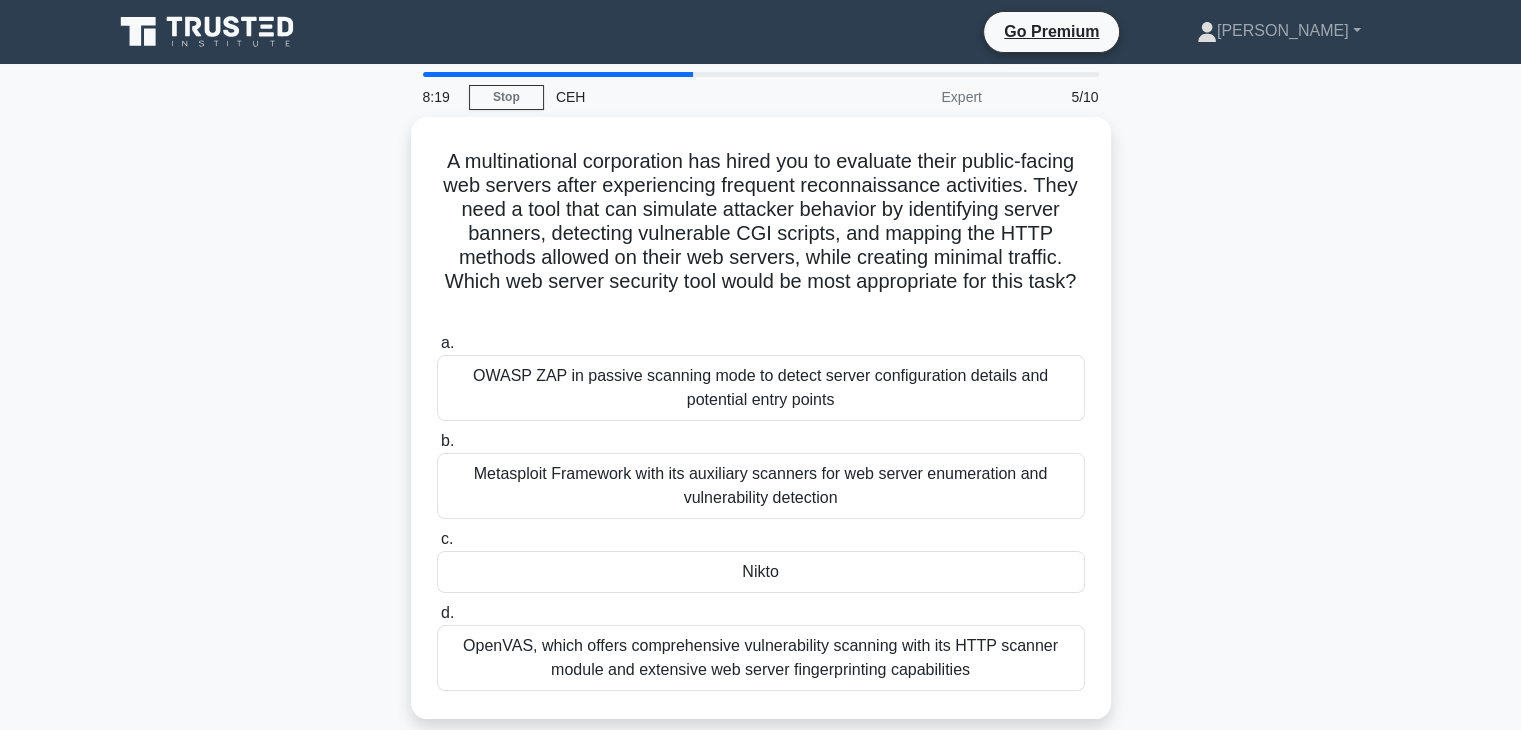drag, startPoint x: 434, startPoint y: 160, endPoint x: 1278, endPoint y: 776, distance: 1044.8885 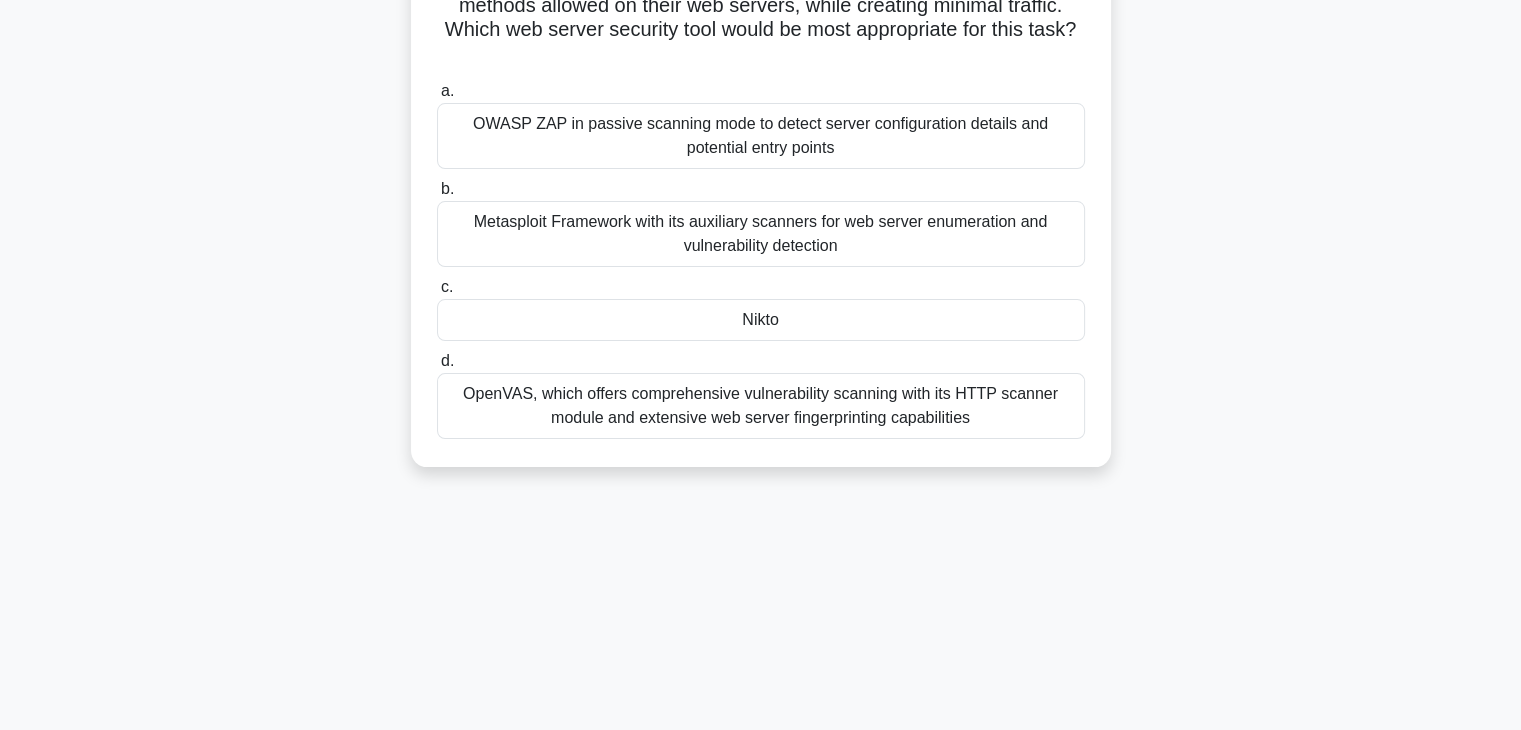 copy on "A multinational corporation has hired you to evaluate their public-facing web servers after experiencing frequent reconnaissance activities. They need a tool that can simulate attacker behavior by identifying server banners, detecting vulnerable CGI scripts, and mapping the HTTP methods allowed on their web servers, while creating minimal traffic. Which web server security tool would be most appropriate for this task?
.spinner_0XTQ{transform-origin:center;animation:spinner_y6GP .75s linear infinite}@keyframes spinner_y6GP{100%{transform:rotate(360deg)}}
a.
OWASP ZAP in passive scanning mode to detect server configuration details and potential entry points
b.
Metasploit Framework with its auxiliary scanners for web server enumeration and vulnerability detection
c.
Nikto
..." 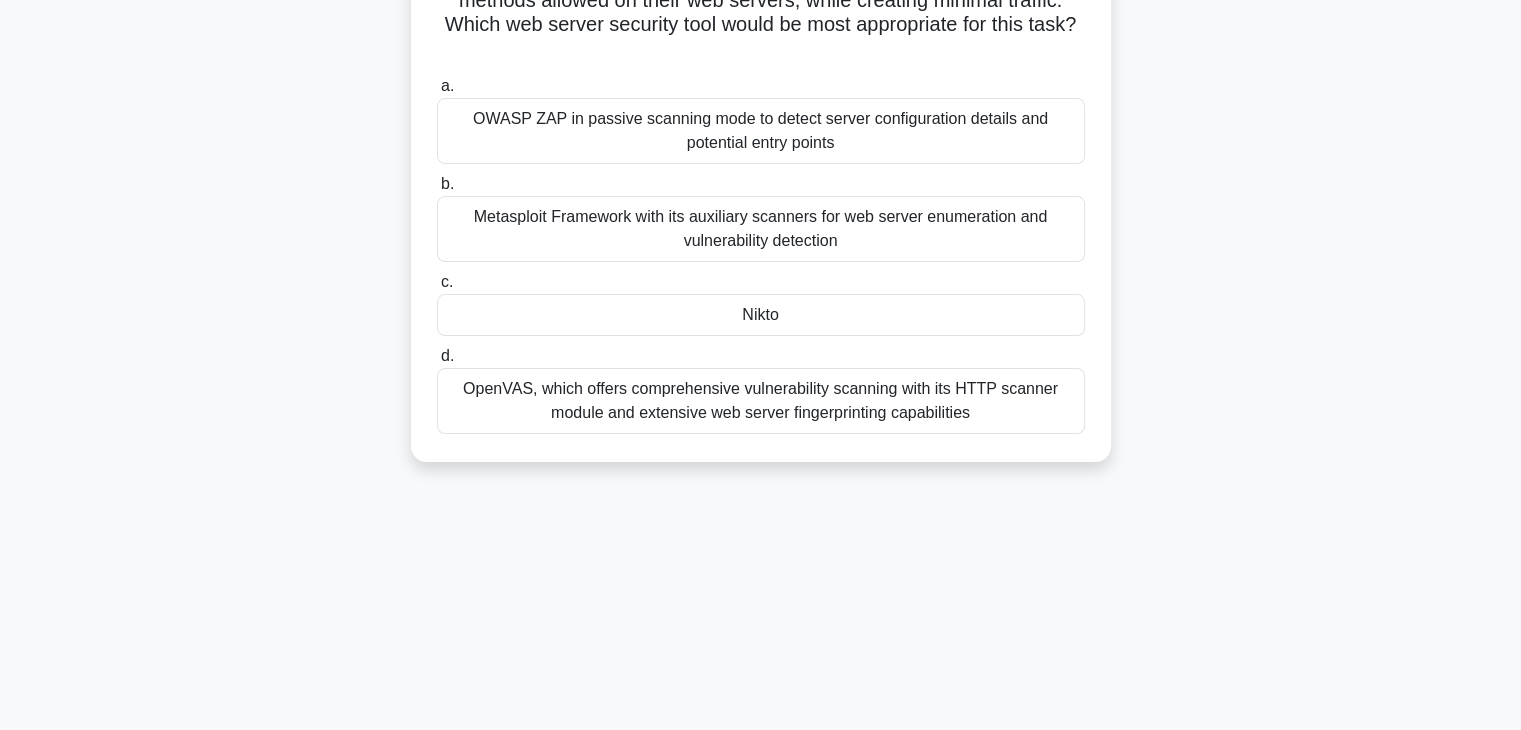 click on "Nikto" at bounding box center [761, 315] 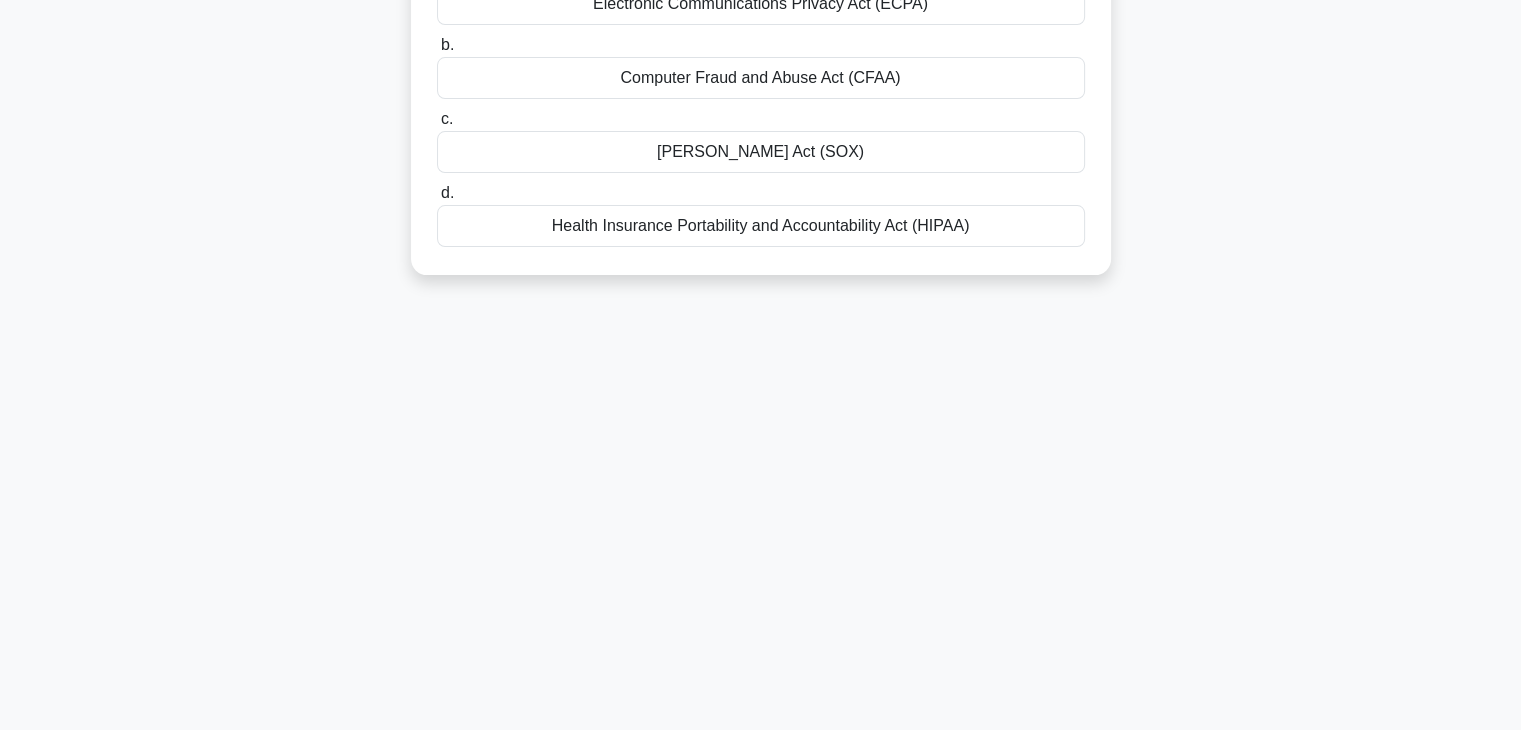 scroll, scrollTop: 0, scrollLeft: 0, axis: both 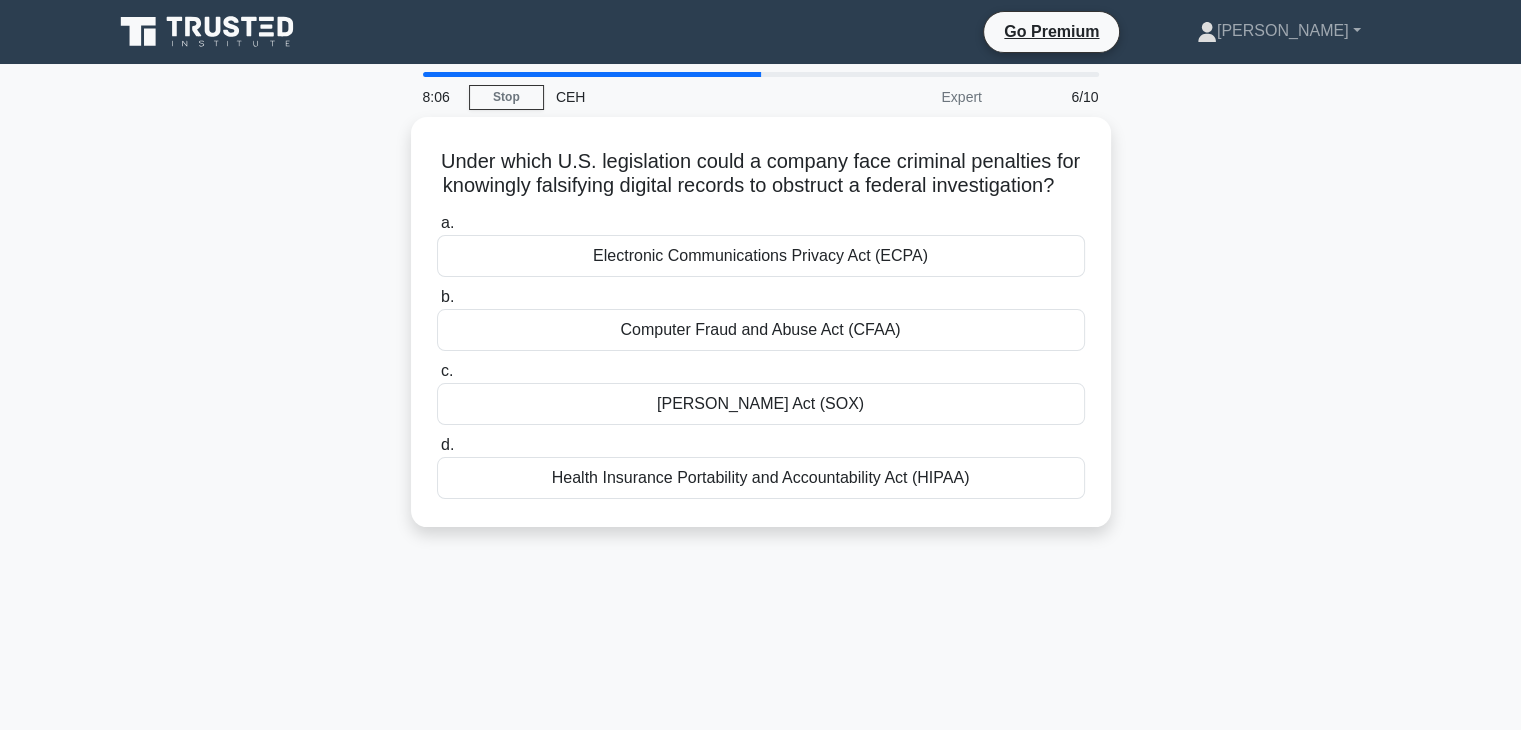 drag, startPoint x: 413, startPoint y: 157, endPoint x: 1195, endPoint y: 665, distance: 932.517 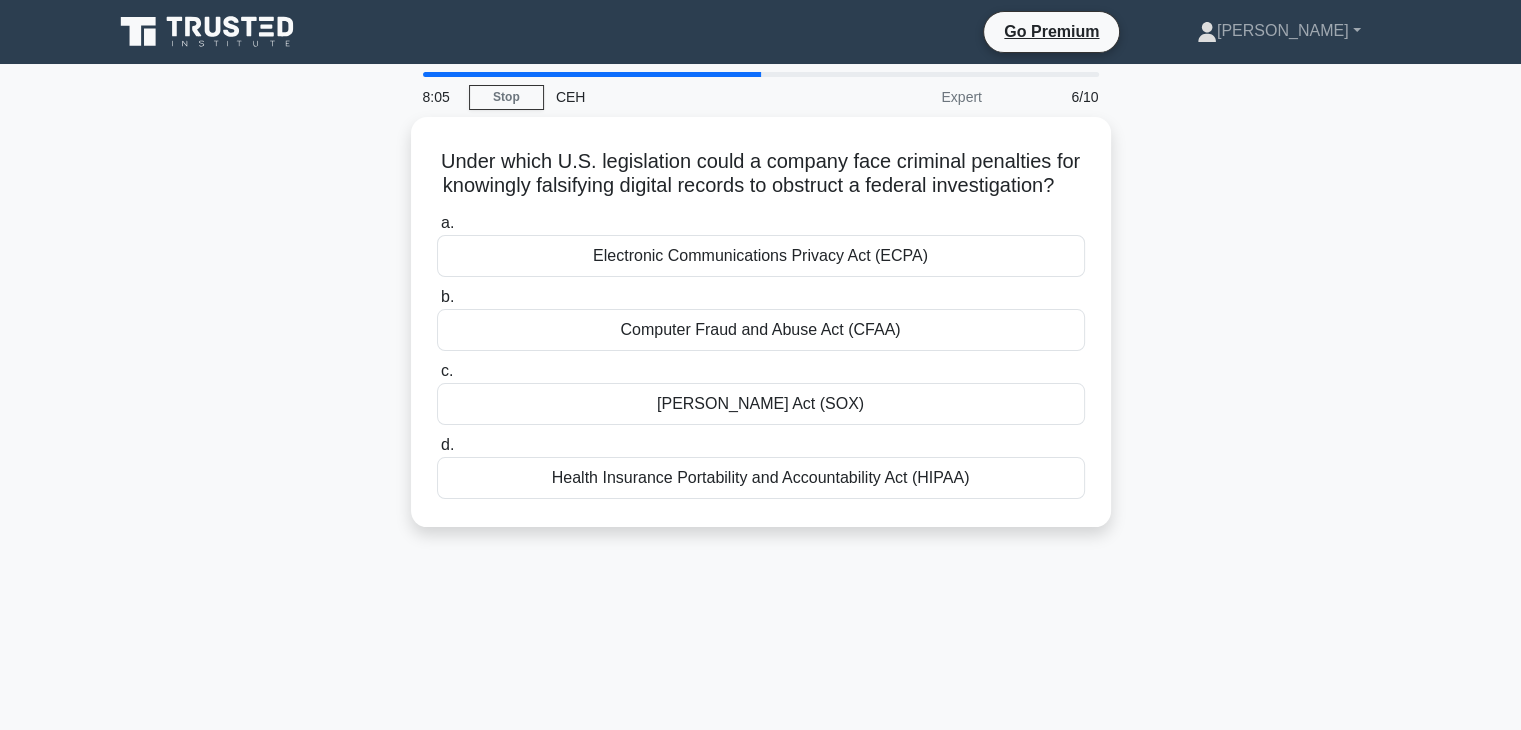 copy on "Under which U.S. legislation could a company face criminal penalties for knowingly falsifying digital records to obstruct a federal investigation?
.spinner_0XTQ{transform-origin:center;animation:spinner_y6GP .75s linear infinite}@keyframes spinner_y6GP{100%{transform:rotate(360deg)}}
a.
Electronic Communications Privacy Act (ECPA)
b.
Computer Fraud and Abuse Act (CFAA)
c.
Sarbanes-Oxley Act (SOX)
d.
Health Insurance Portability and Accountability Act (HIPAA)" 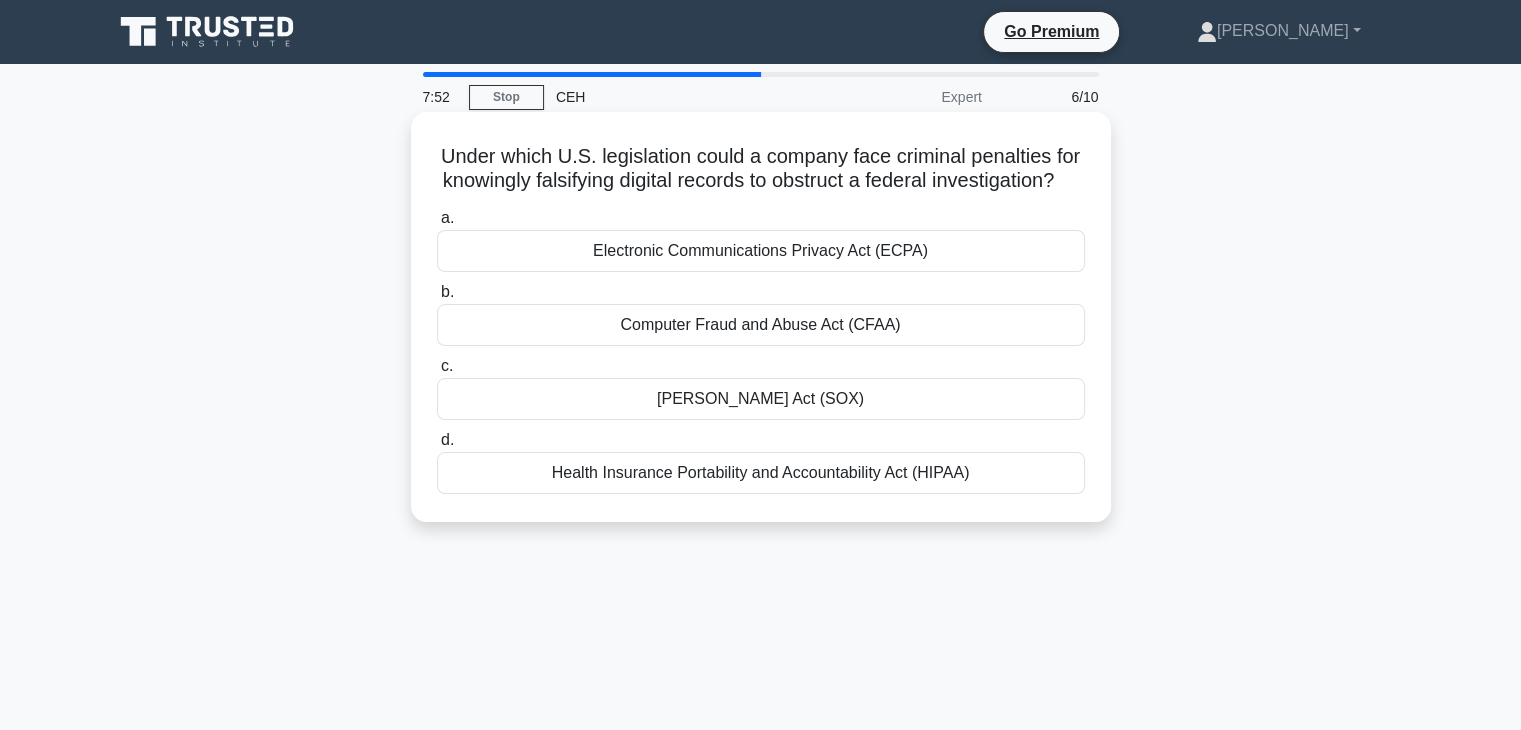 click on "Sarbanes-Oxley Act (SOX)" at bounding box center [761, 399] 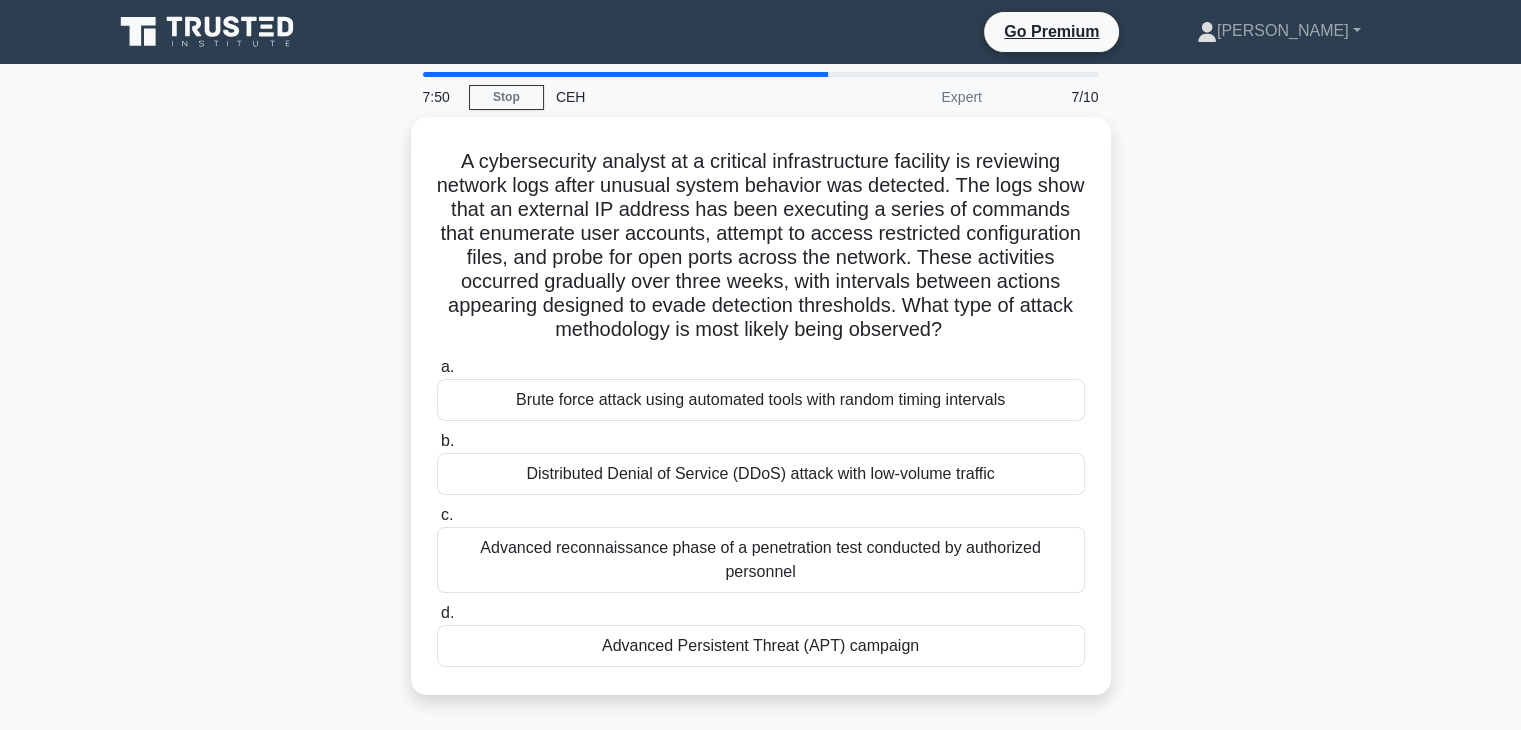 drag, startPoint x: 414, startPoint y: 164, endPoint x: 1069, endPoint y: 776, distance: 896.4201 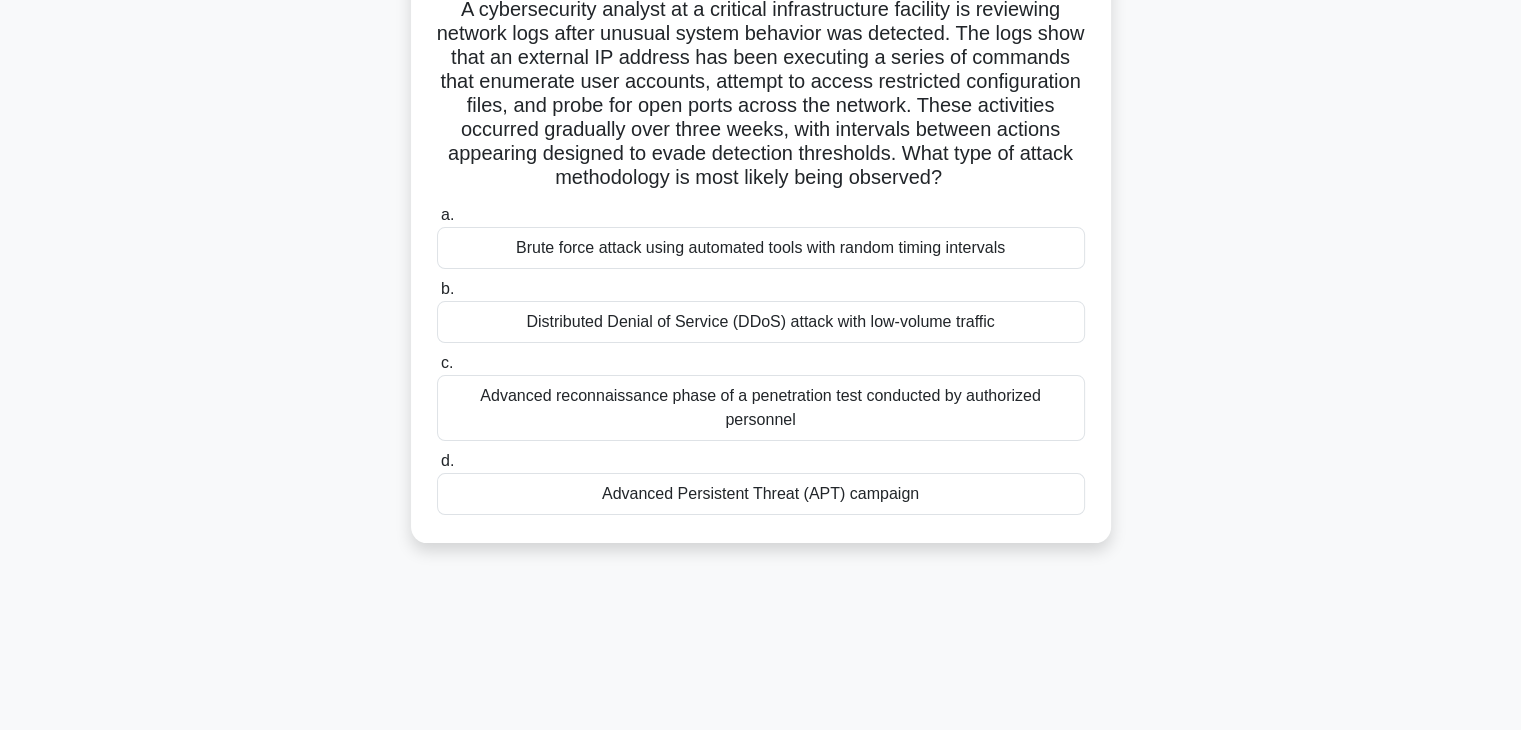 copy on "A cybersecurity analyst at a critical infrastructure facility is reviewing network logs after unusual system behavior was detected. The logs show that an external IP address has been executing a series of commands that enumerate user accounts, attempt to access restricted configuration files, and probe for open ports across the network. These activities occurred gradually over three weeks, with intervals between actions appearing designed to evade detection thresholds. What type of attack methodology is most likely being observed?
.spinner_0XTQ{transform-origin:center;animation:spinner_y6GP .75s linear infinite}@keyframes spinner_y6GP{100%{transform:rotate(360deg)}}
a.
Brute force attack using automated tools with random timing intervals
b.
Distributed Denial of Service (DDoS) attack with low-volume traffic
c. ..." 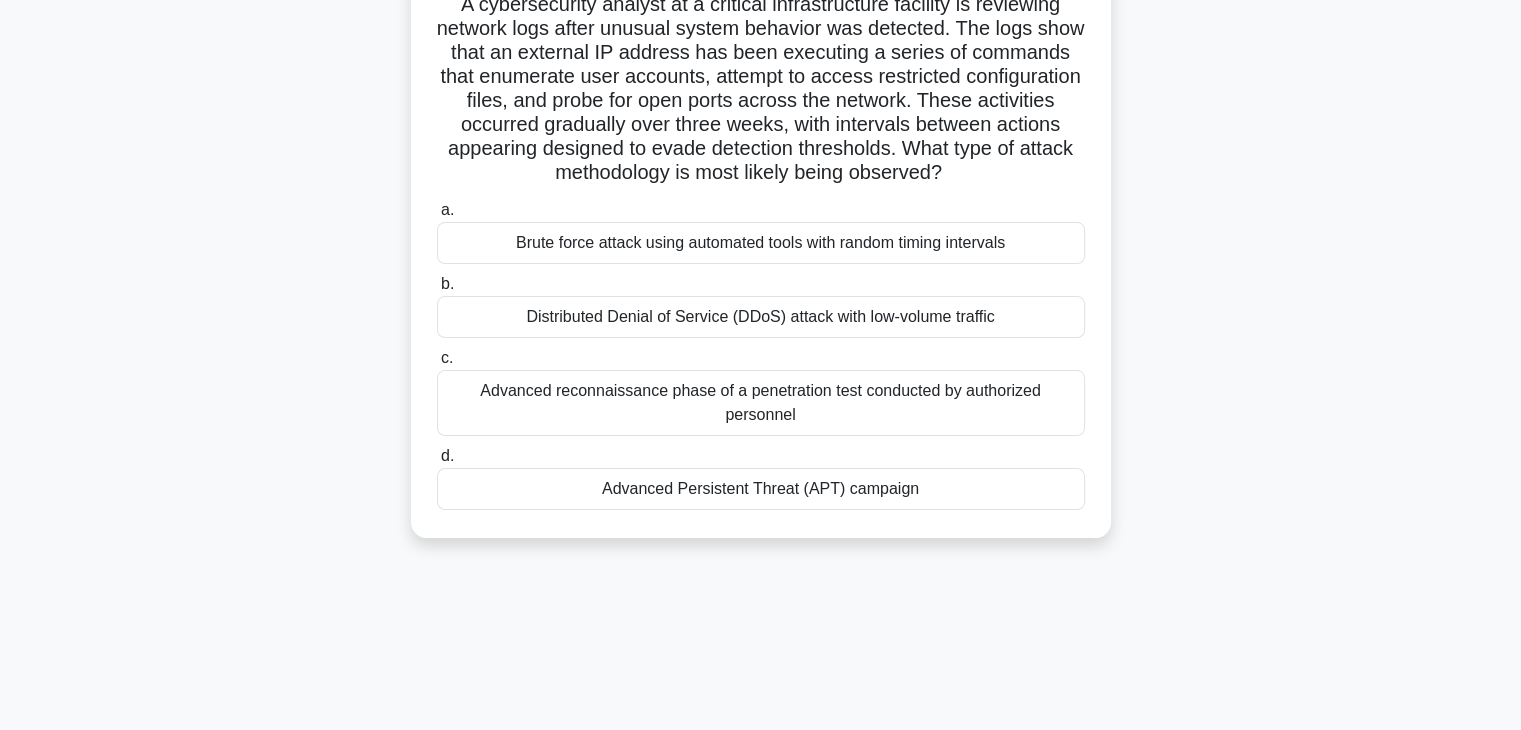 click on "Advanced Persistent Threat (APT) campaign" at bounding box center [761, 489] 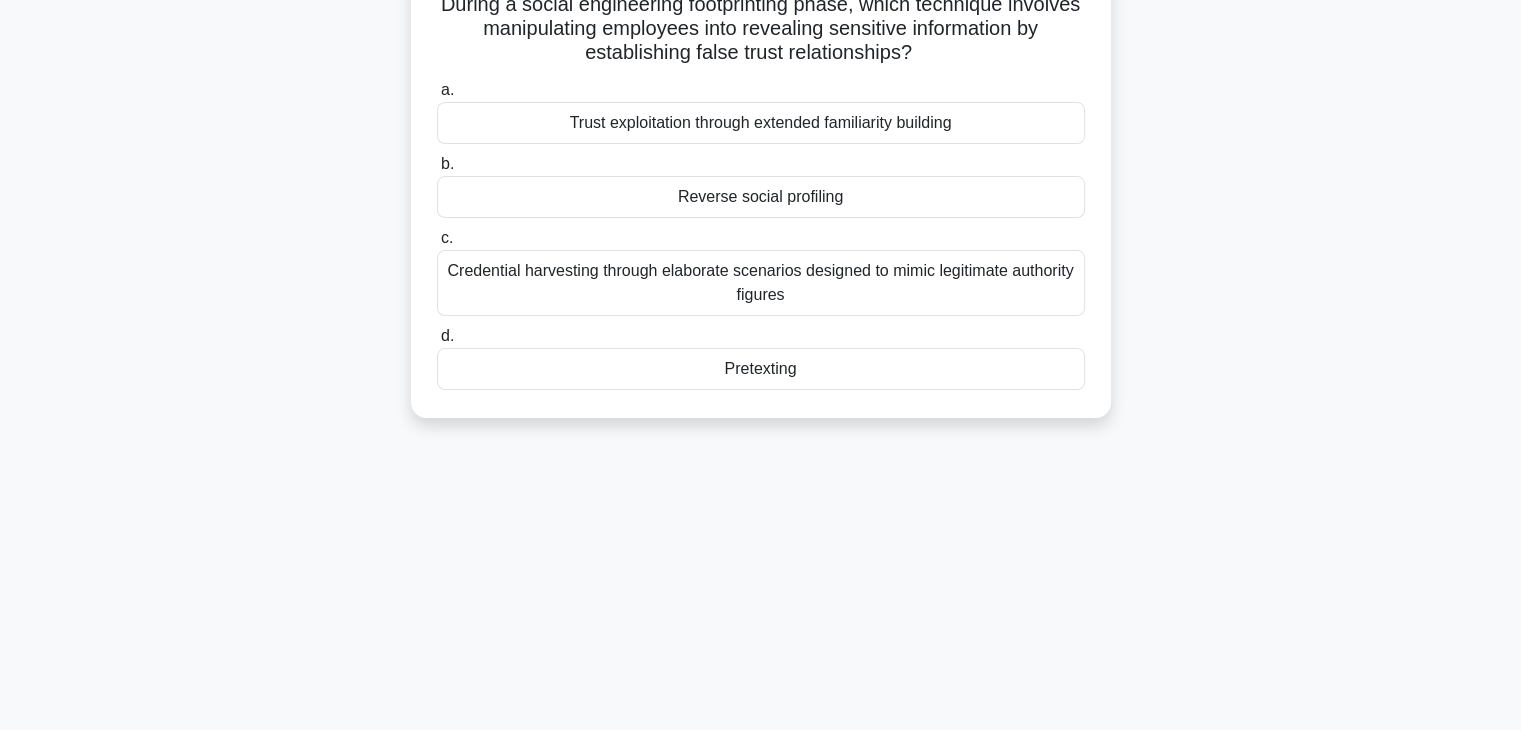 scroll, scrollTop: 0, scrollLeft: 0, axis: both 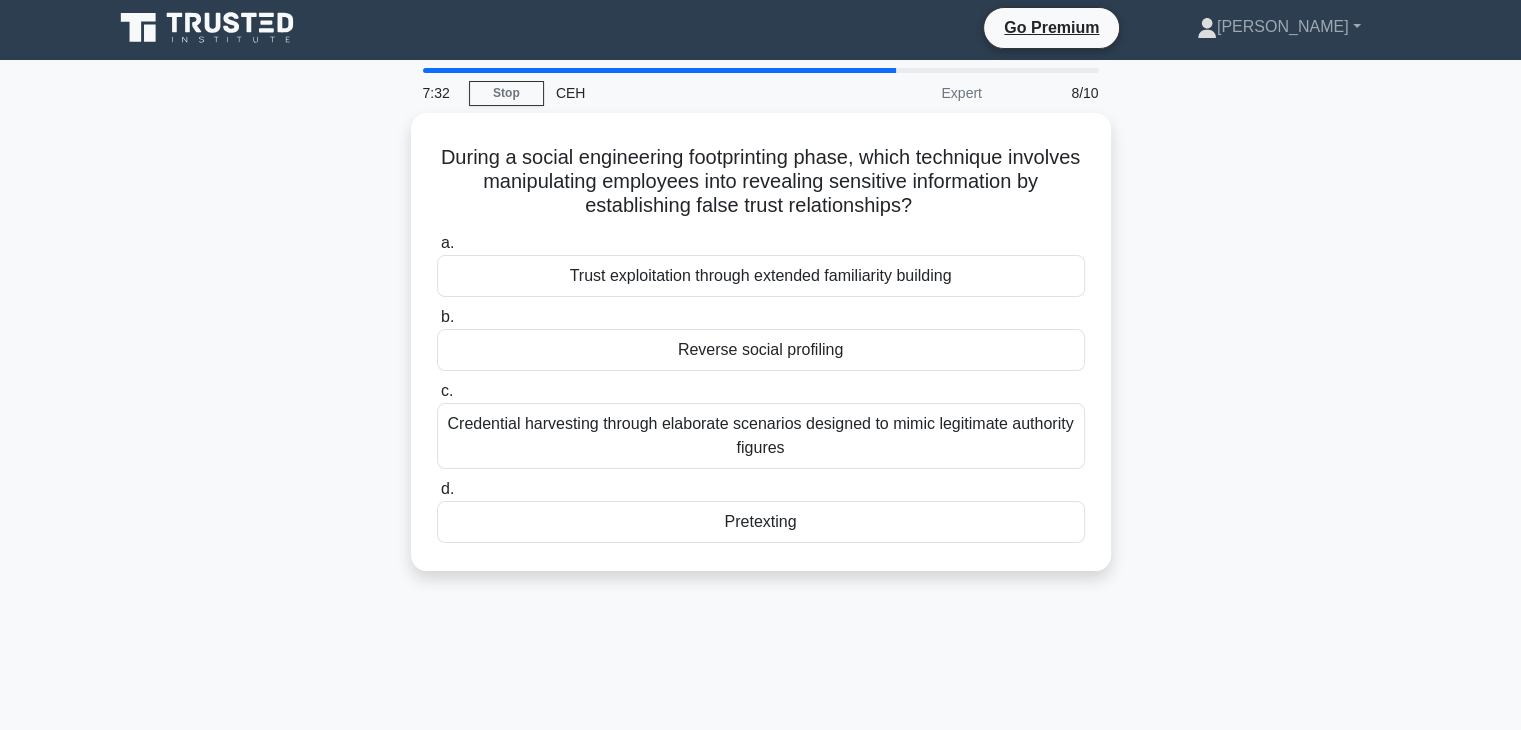 drag, startPoint x: 450, startPoint y: 157, endPoint x: 1242, endPoint y: 738, distance: 982.25507 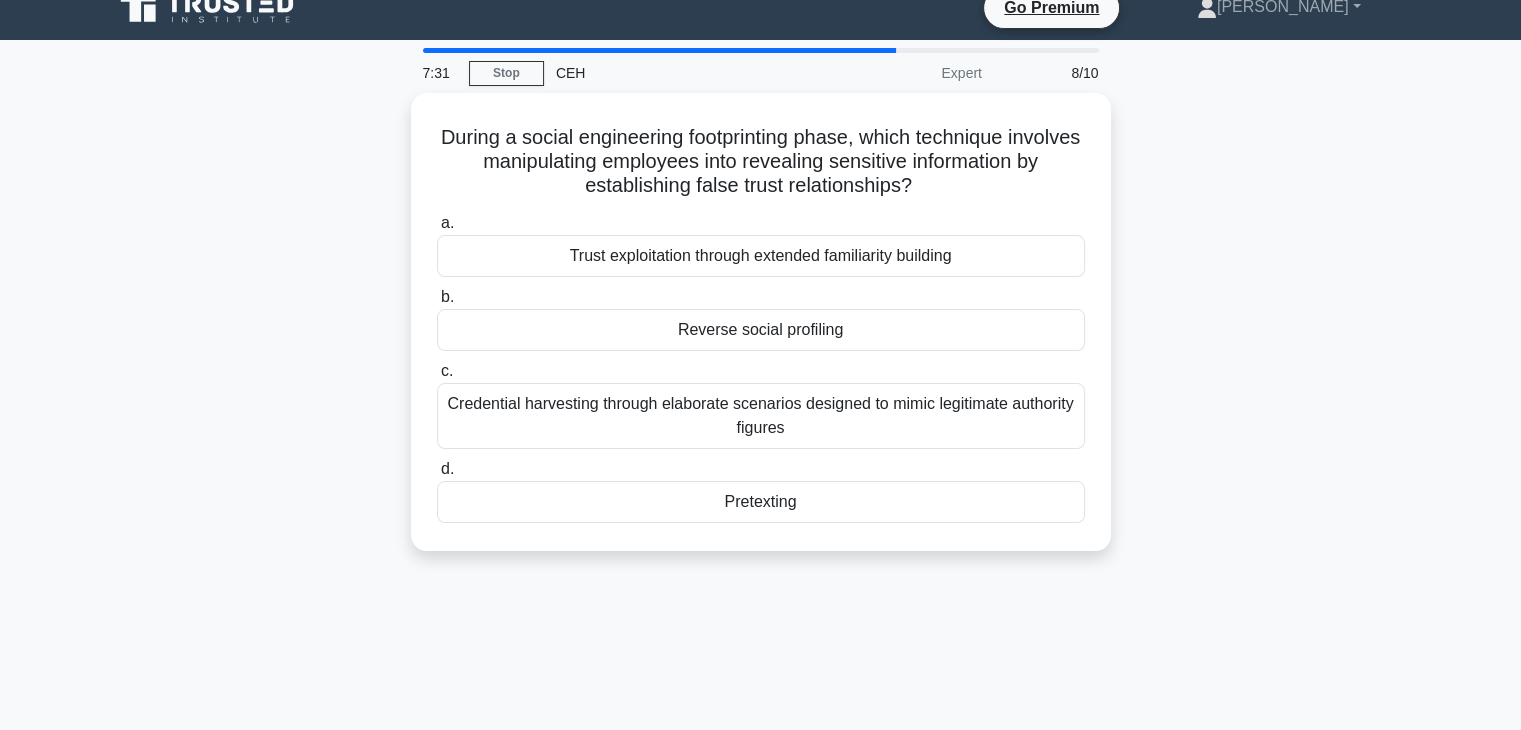 copy on "During a social engineering footprinting phase, which technique involves manipulating employees into revealing sensitive information by establishing false trust relationships?
.spinner_0XTQ{transform-origin:center;animation:spinner_y6GP .75s linear infinite}@keyframes spinner_y6GP{100%{transform:rotate(360deg)}}
a.
Trust exploitation through extended familiarity building
b.
Reverse social profiling
c.
Credential harvesting through elaborate scenarios designed to mimic legitimate authority figures
d.
Pretexting" 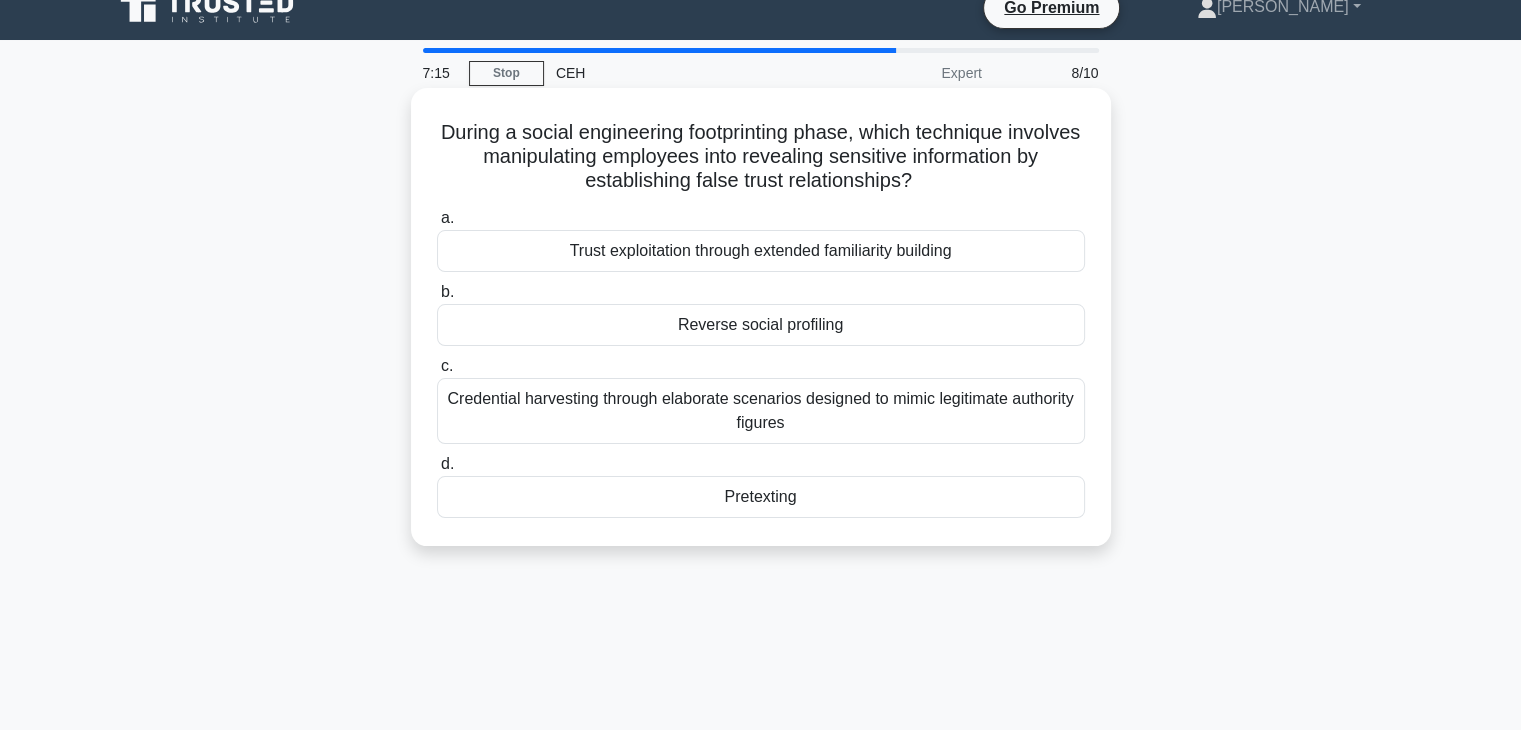 click on "Pretexting" at bounding box center (761, 497) 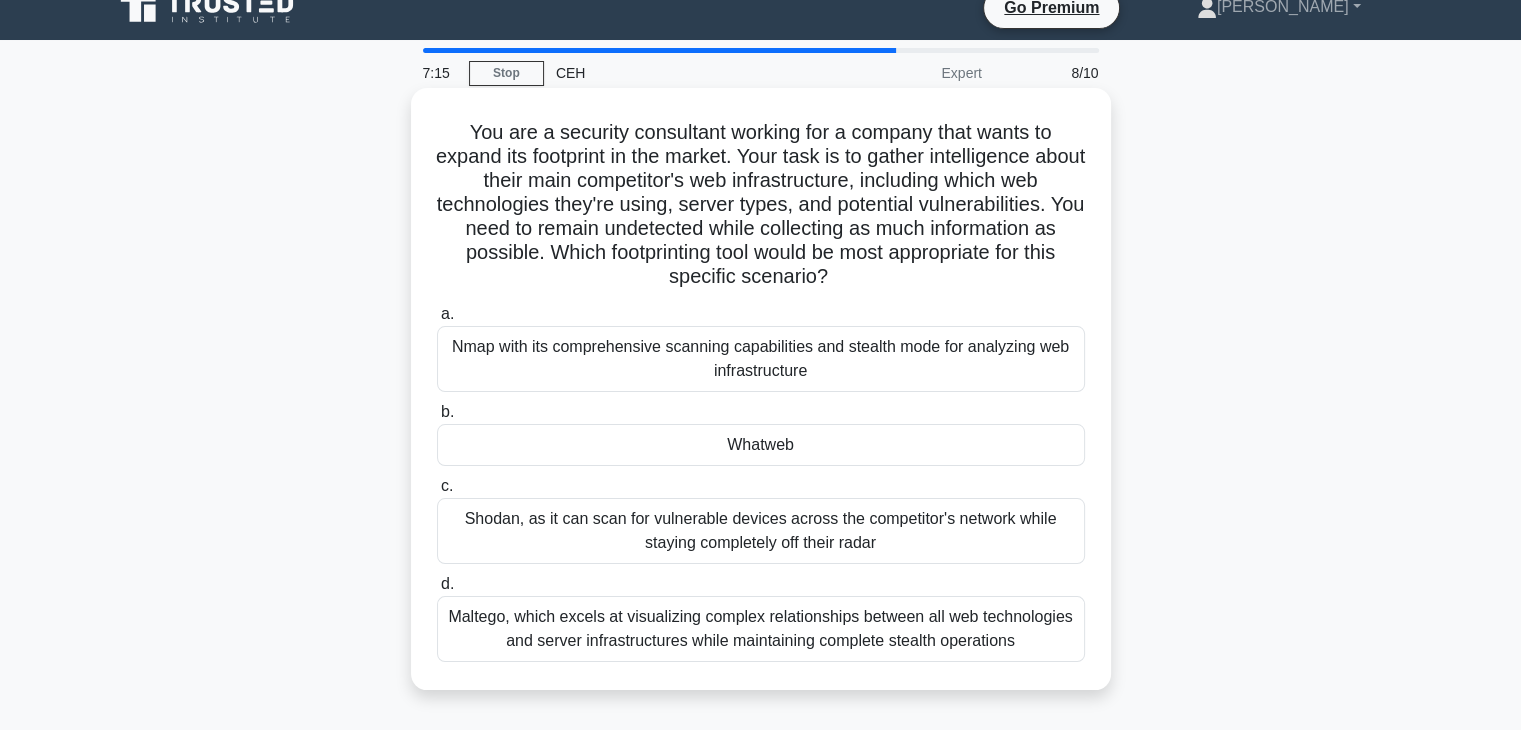 scroll, scrollTop: 0, scrollLeft: 0, axis: both 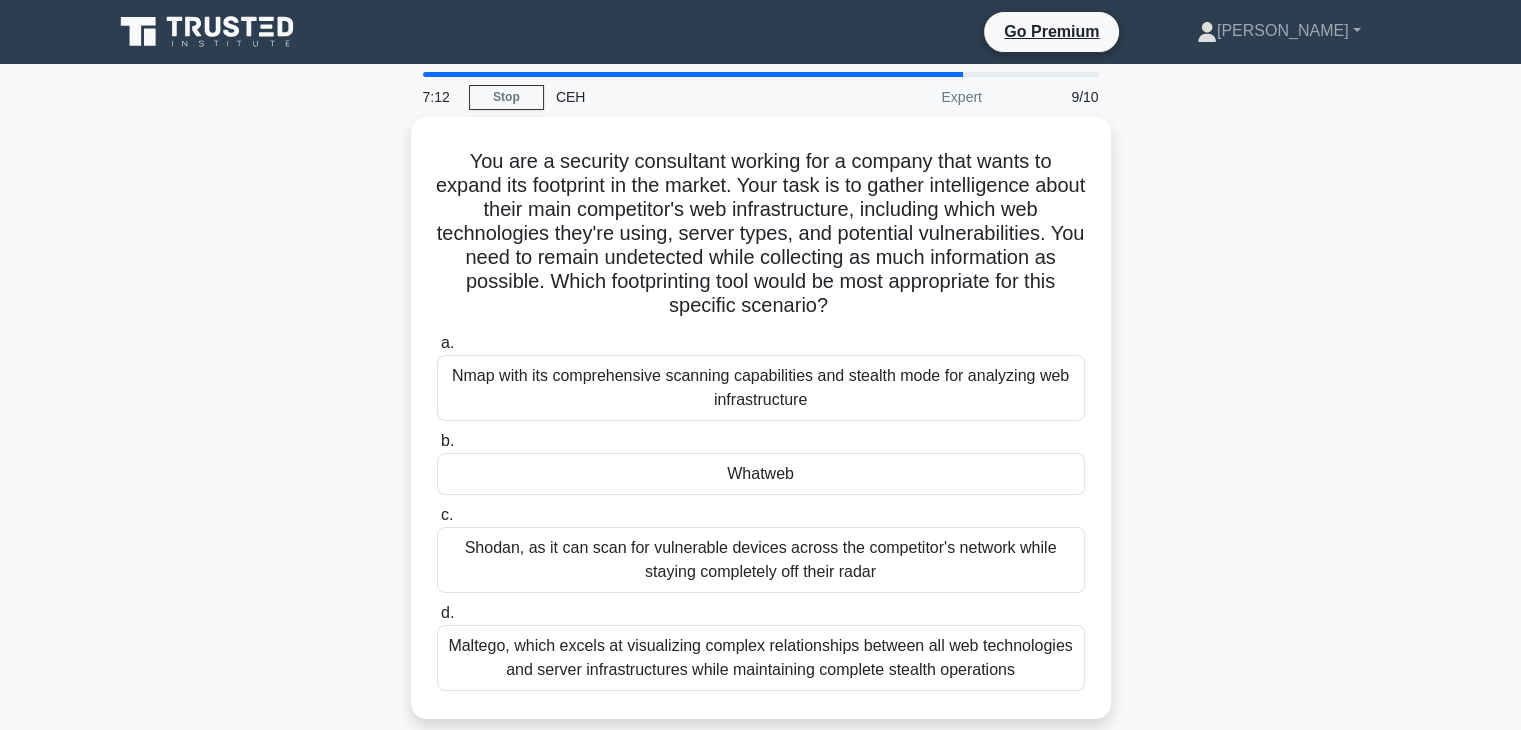 drag, startPoint x: 450, startPoint y: 146, endPoint x: 1157, endPoint y: 681, distance: 886.60815 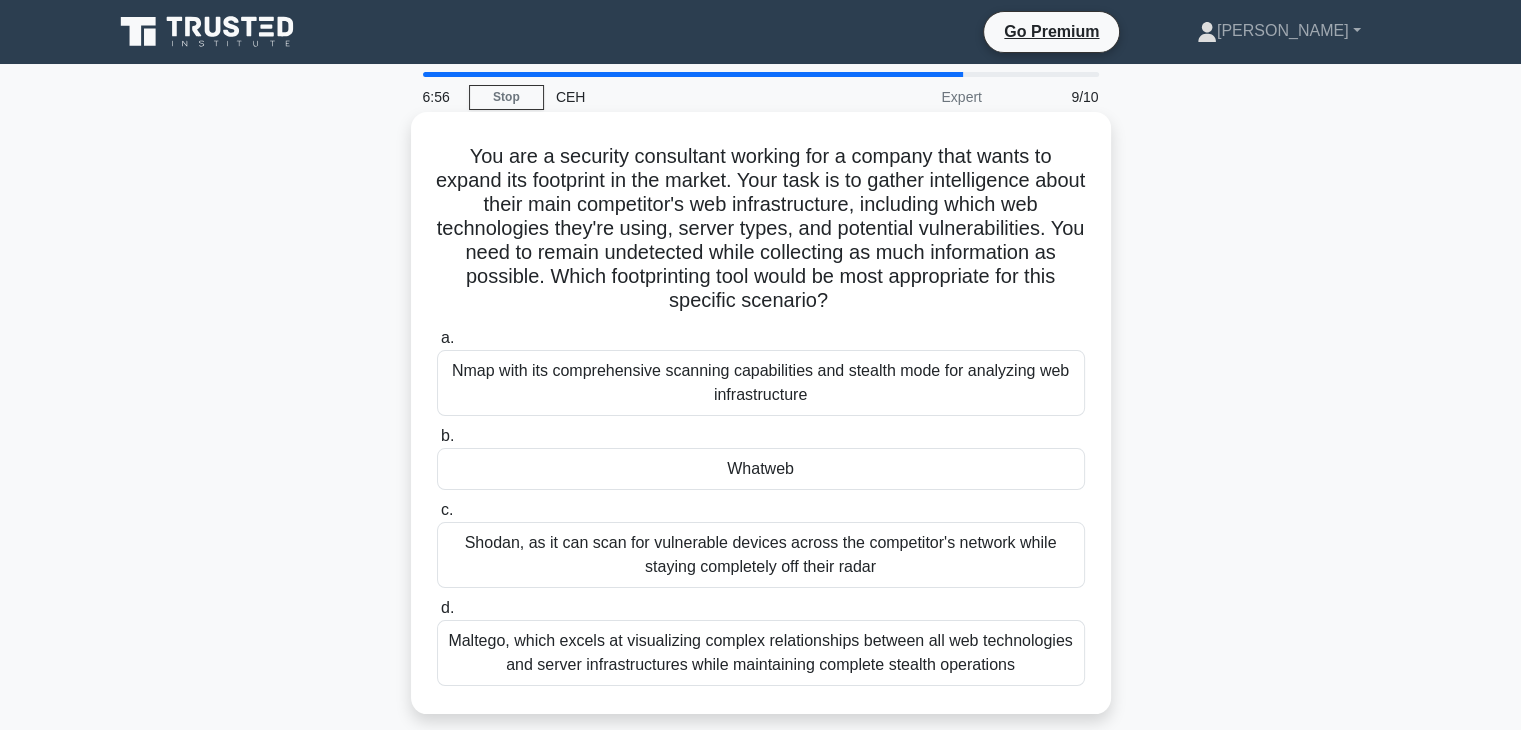 click on "Whatweb" at bounding box center (761, 469) 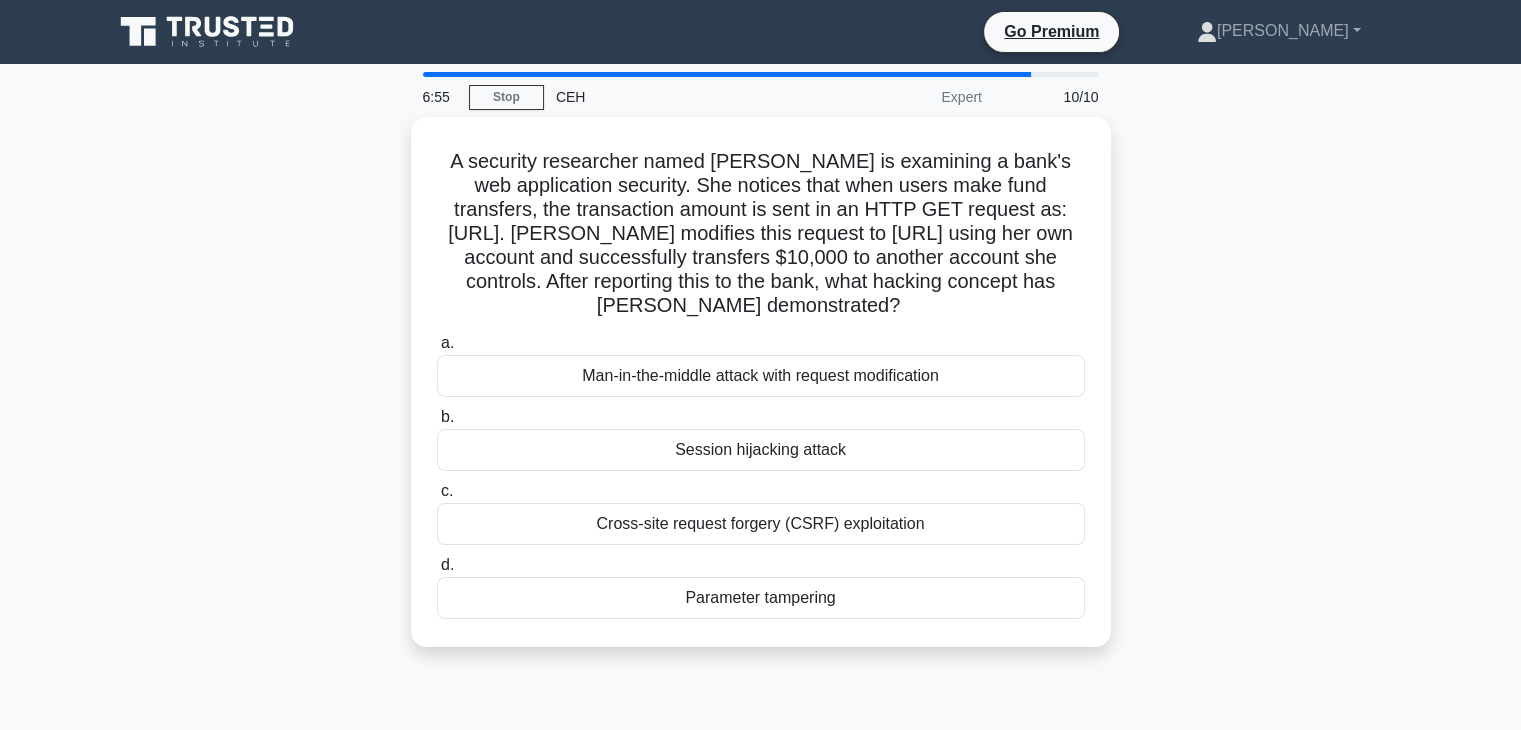 scroll, scrollTop: 351, scrollLeft: 0, axis: vertical 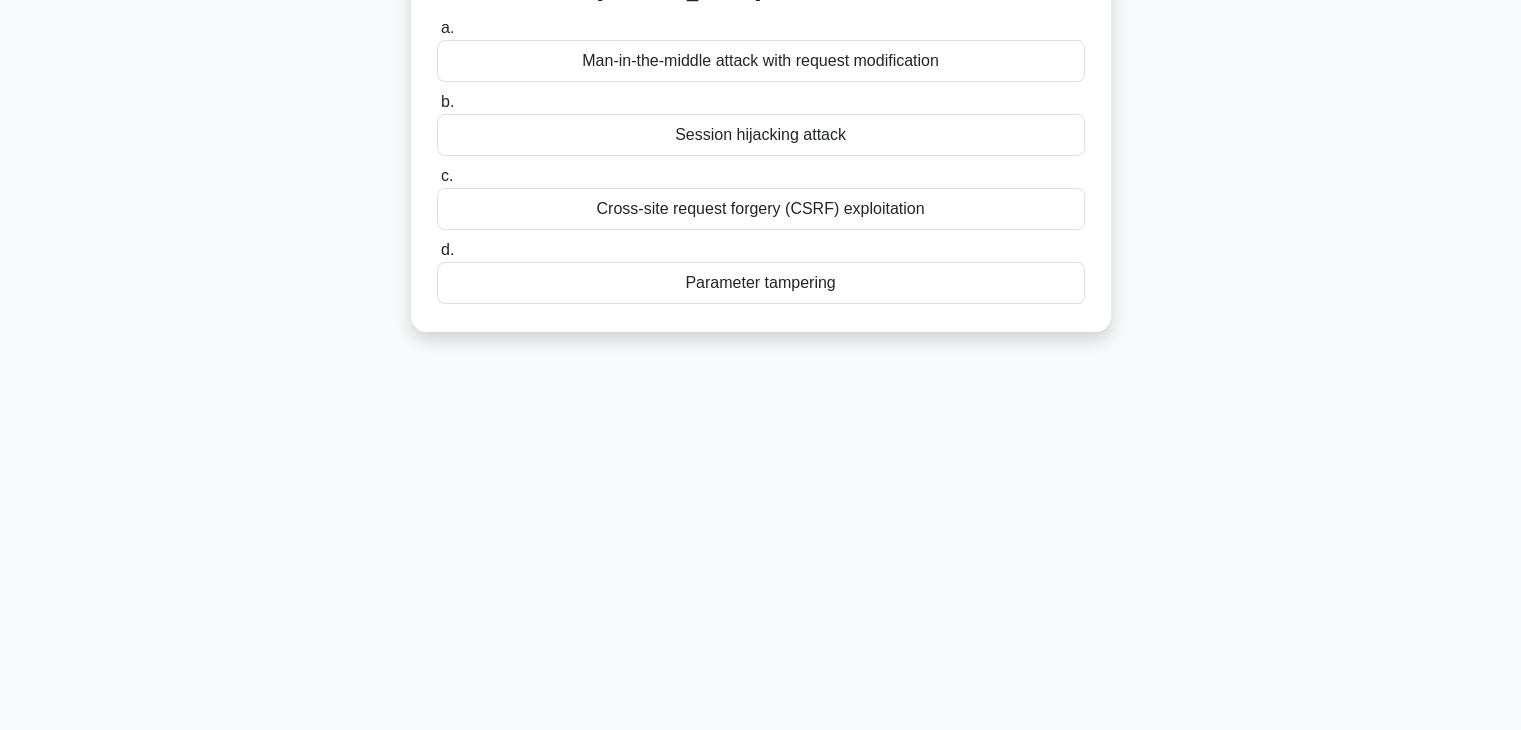 drag, startPoint x: 435, startPoint y: 148, endPoint x: 1236, endPoint y: 776, distance: 1017.8335 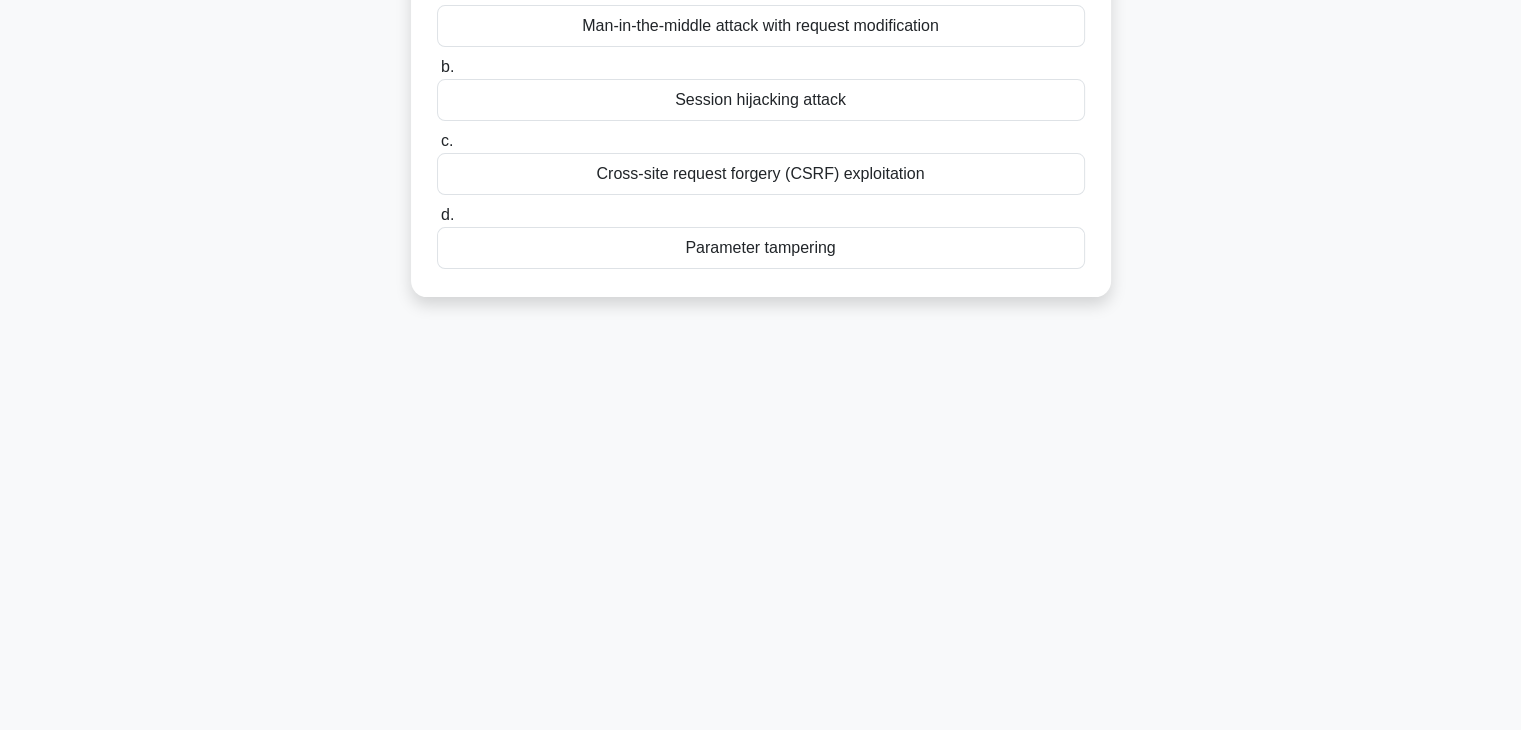 copy on "A security researcher named Mia is examining a bank's web application security. She notices that when users make fund transfers, the transaction amount is sent in an HTTP GET request as: https://bank.example/transfer?to=1234&amount=100. Mia modifies this request to https://bank.example/transfer?to=5678&amount=10000 using her own account and successfully transfers $10,000 to another account she controls. After reporting this to the bank, what hacking concept has Mia demonstrated?
.spinner_0XTQ{transform-origin:center;animation:spinner_y6GP .75s linear infinite}@keyframes spinner_y6GP{100%{transform:rotate(360deg)}}
a.
Man-in-the-middle attack with request modification
b.
Session hijacking attack
c.
Cross-site request forgery (CSRF) exploitation
..." 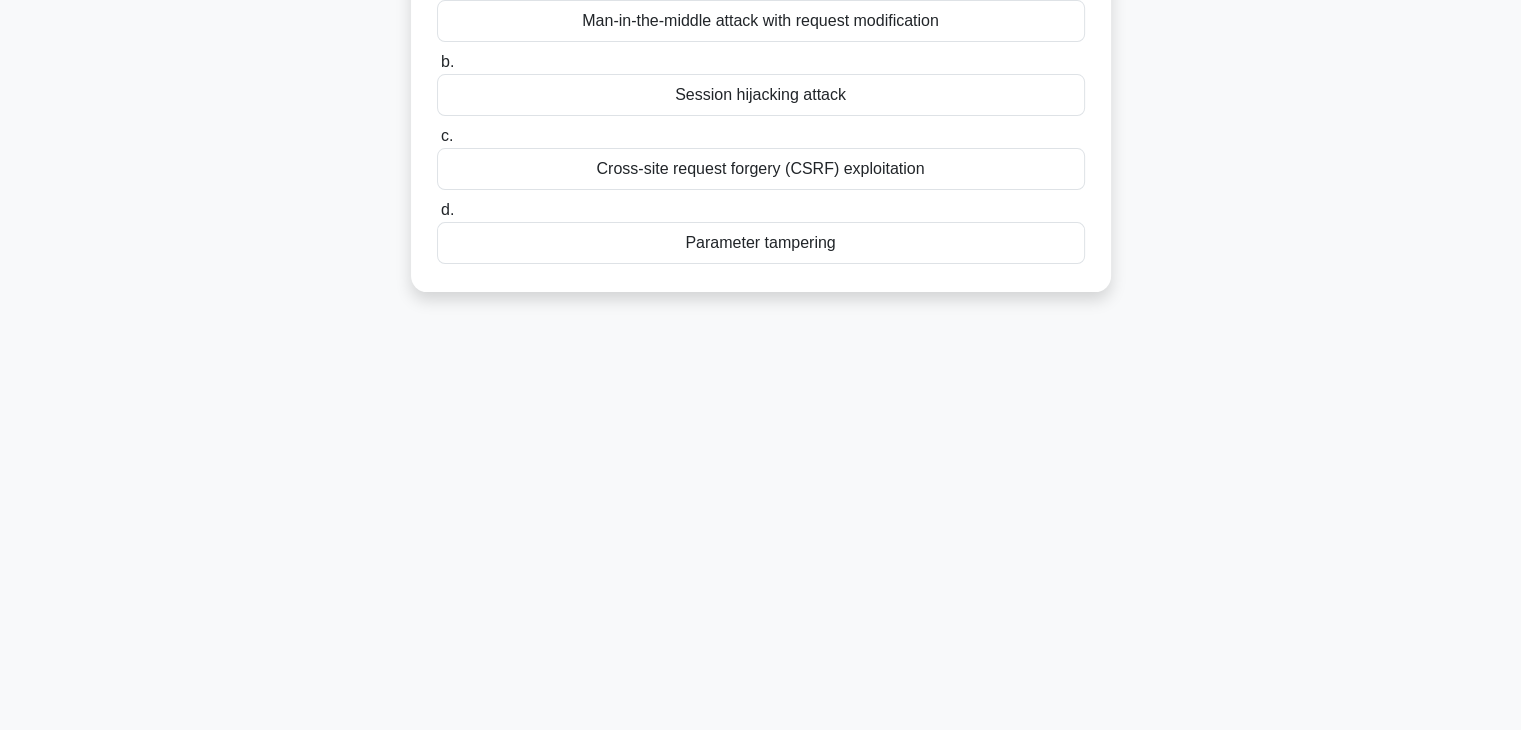 click on "Parameter tampering" at bounding box center [761, 243] 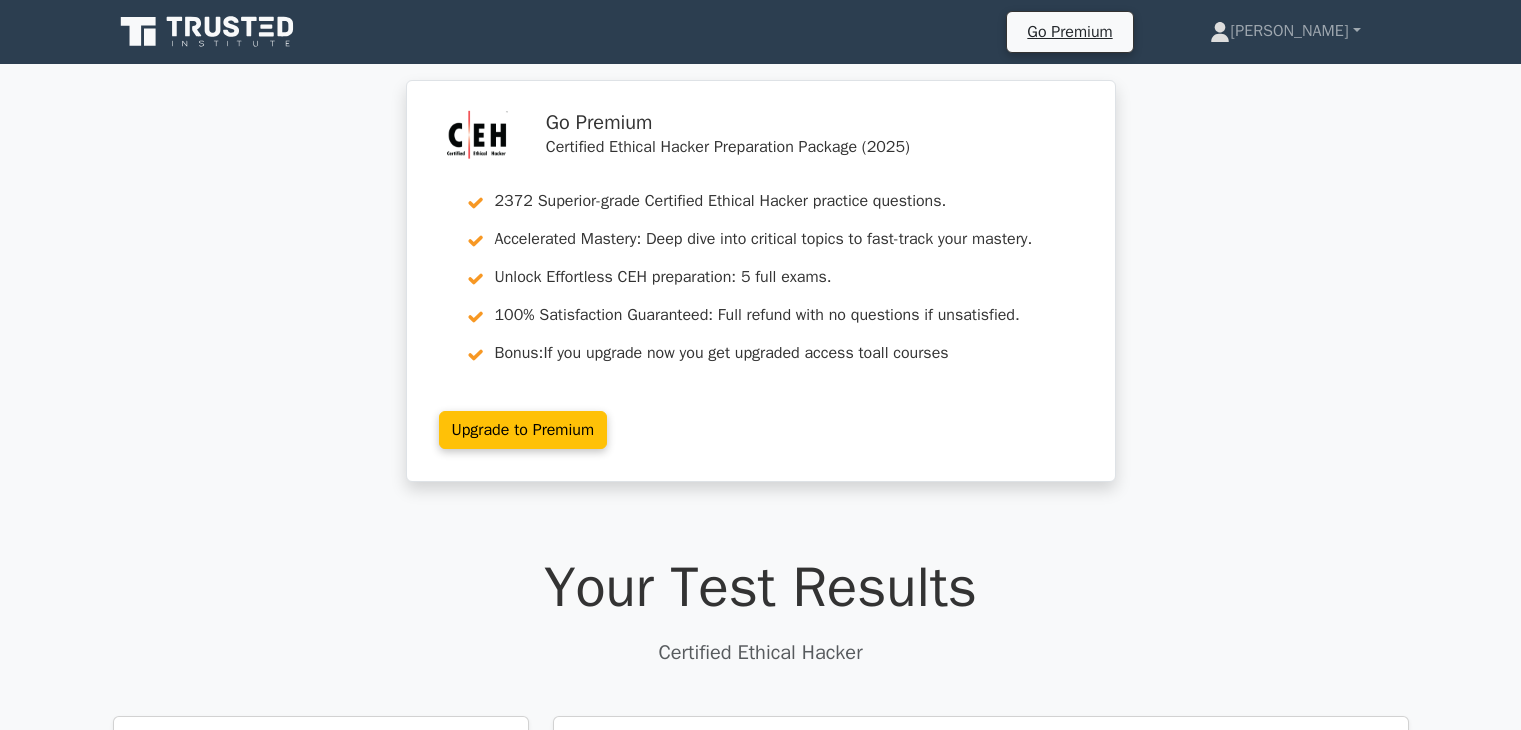scroll, scrollTop: 0, scrollLeft: 0, axis: both 